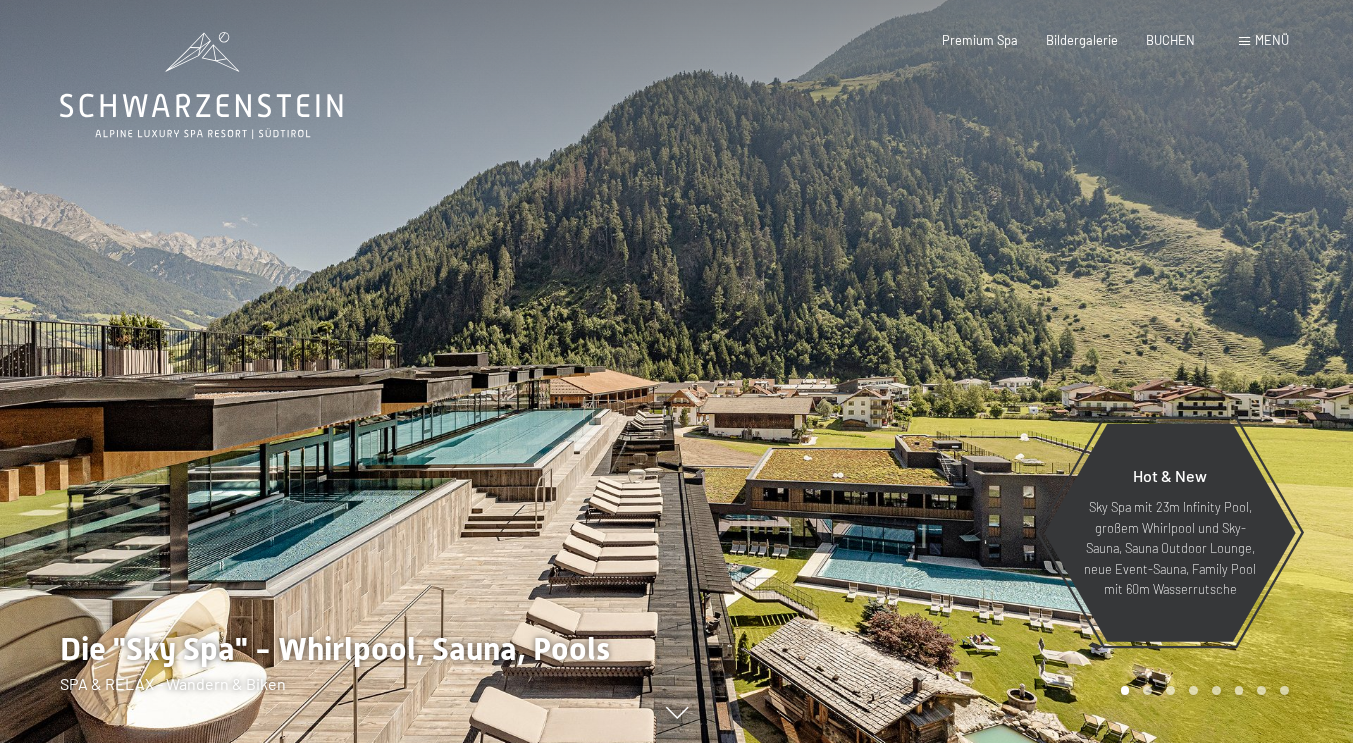 scroll, scrollTop: 0, scrollLeft: 0, axis: both 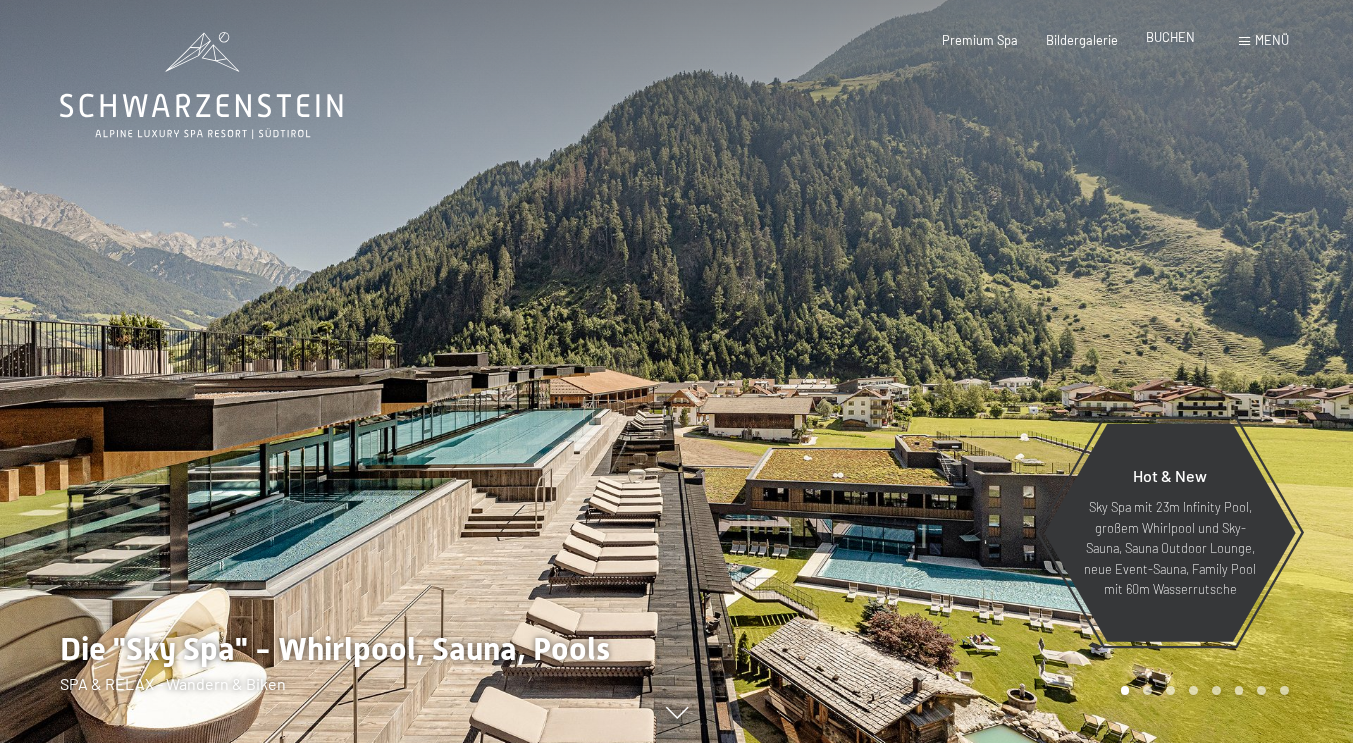 click on "Premium Spa           Bildergalerie           BUCHEN" at bounding box center [1054, 41] 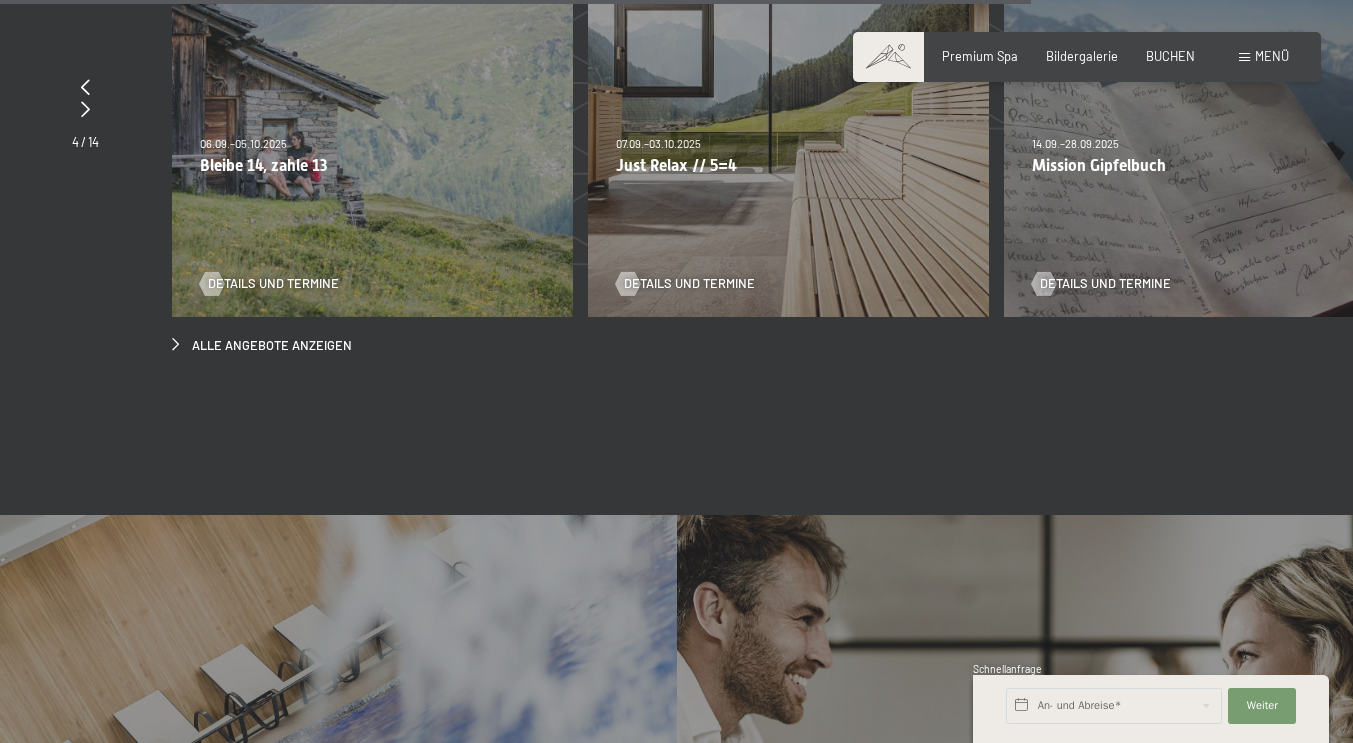scroll, scrollTop: 6098, scrollLeft: 0, axis: vertical 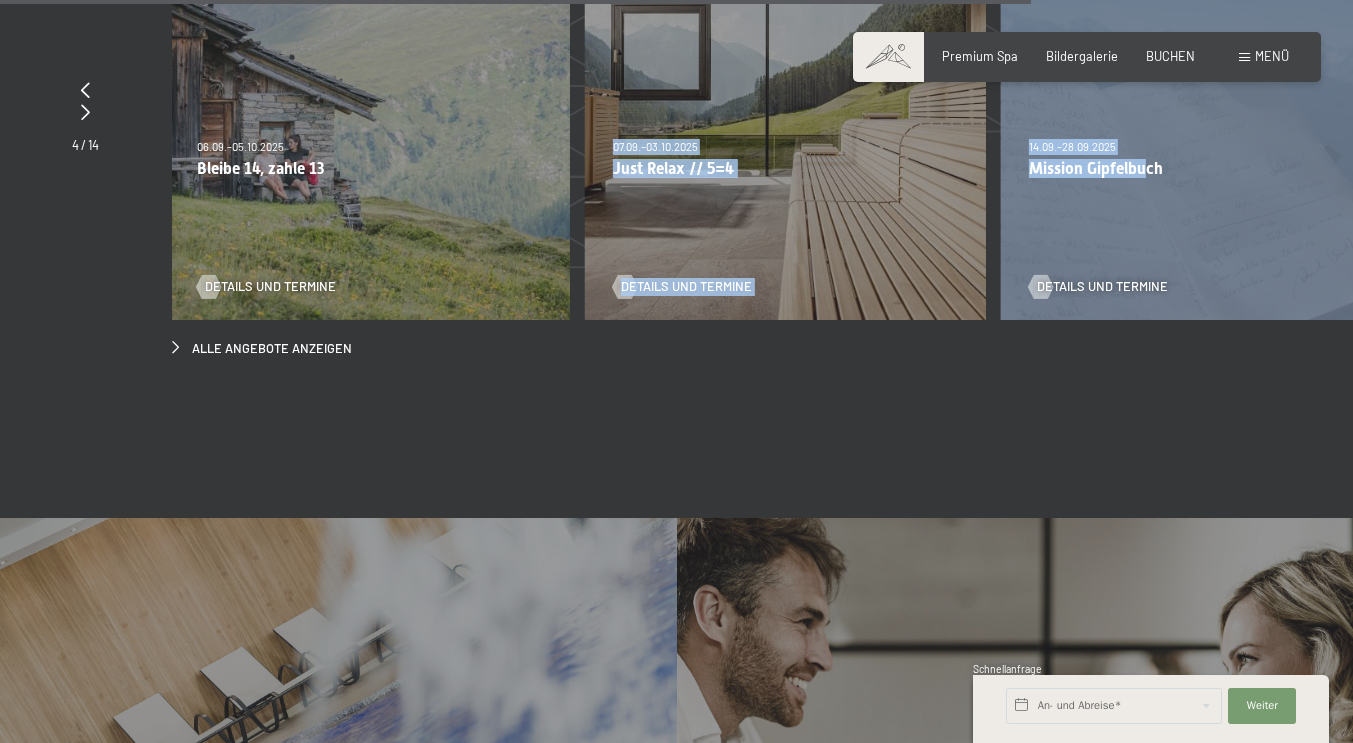 drag, startPoint x: 1315, startPoint y: 367, endPoint x: 1007, endPoint y: 358, distance: 308.13147 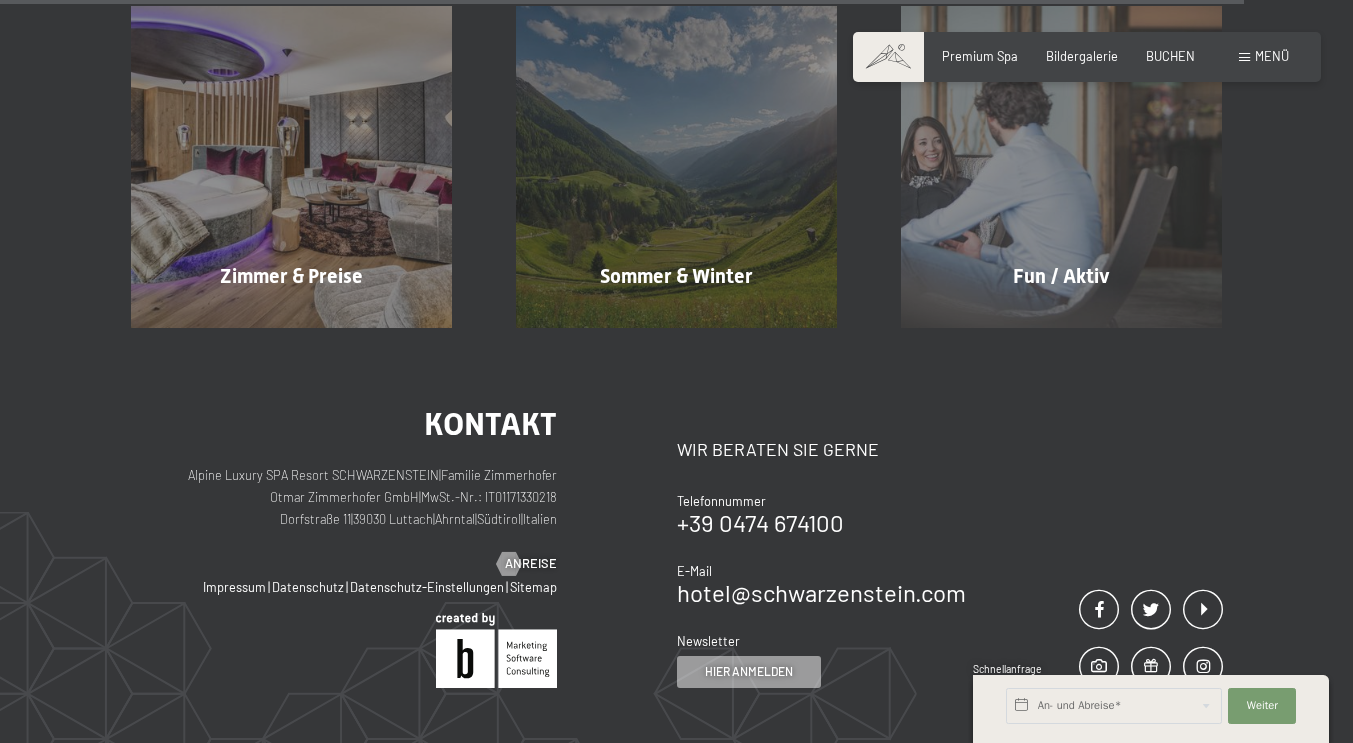scroll, scrollTop: 7461, scrollLeft: 0, axis: vertical 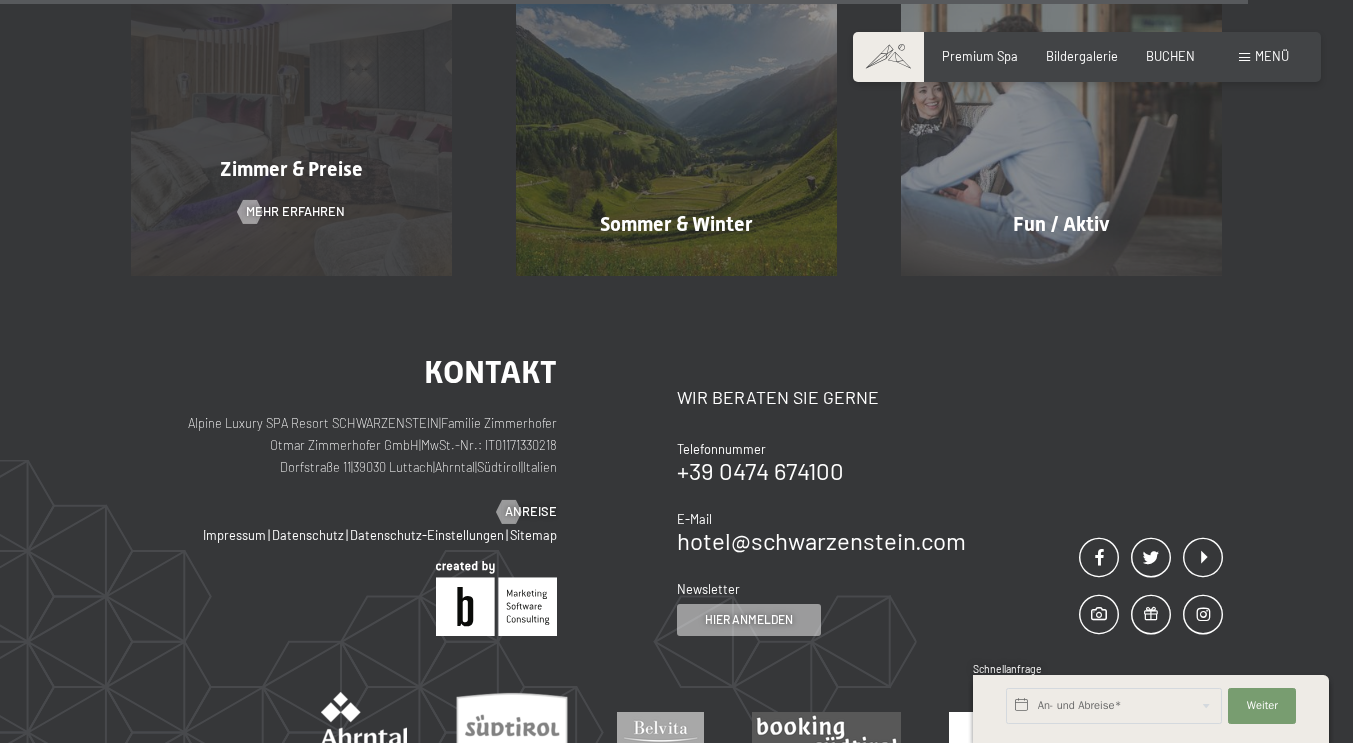 click on "Zimmer & Preise           Mehr erfahren" at bounding box center [291, 114] 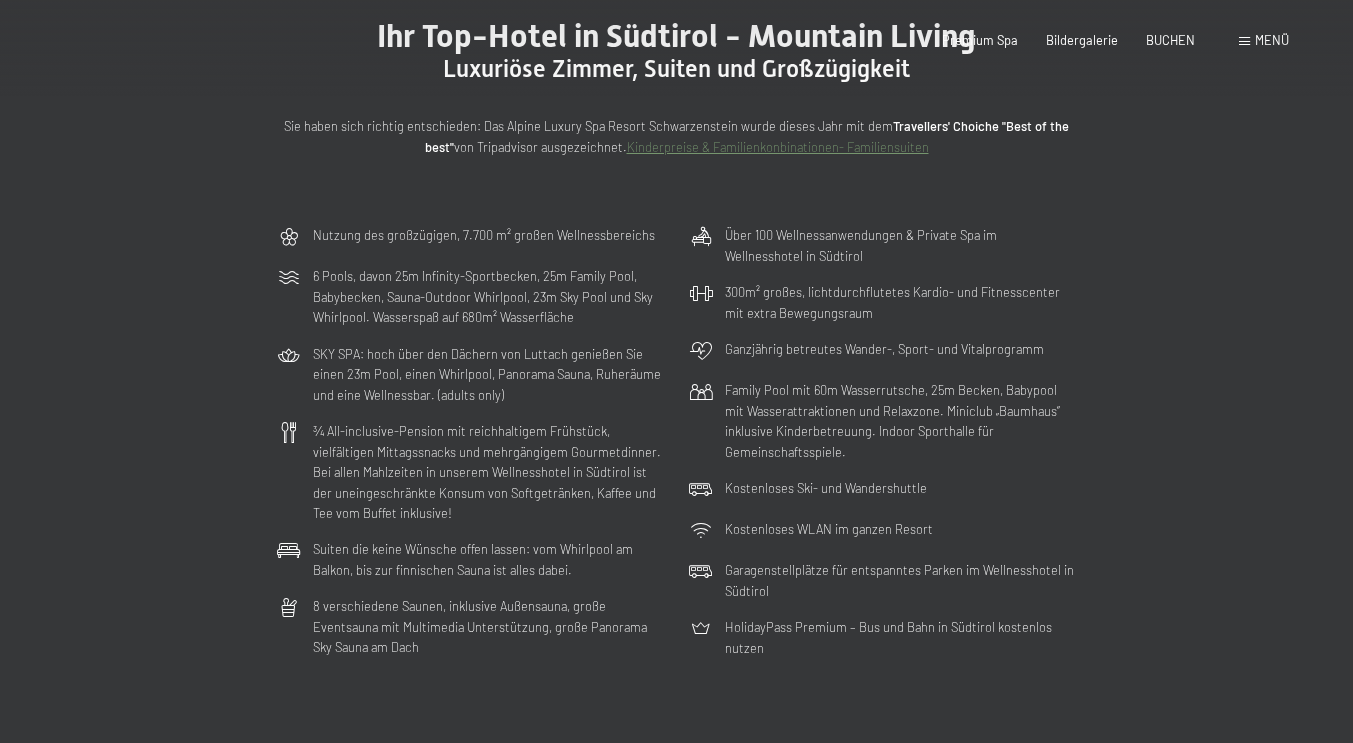 scroll, scrollTop: 0, scrollLeft: 0, axis: both 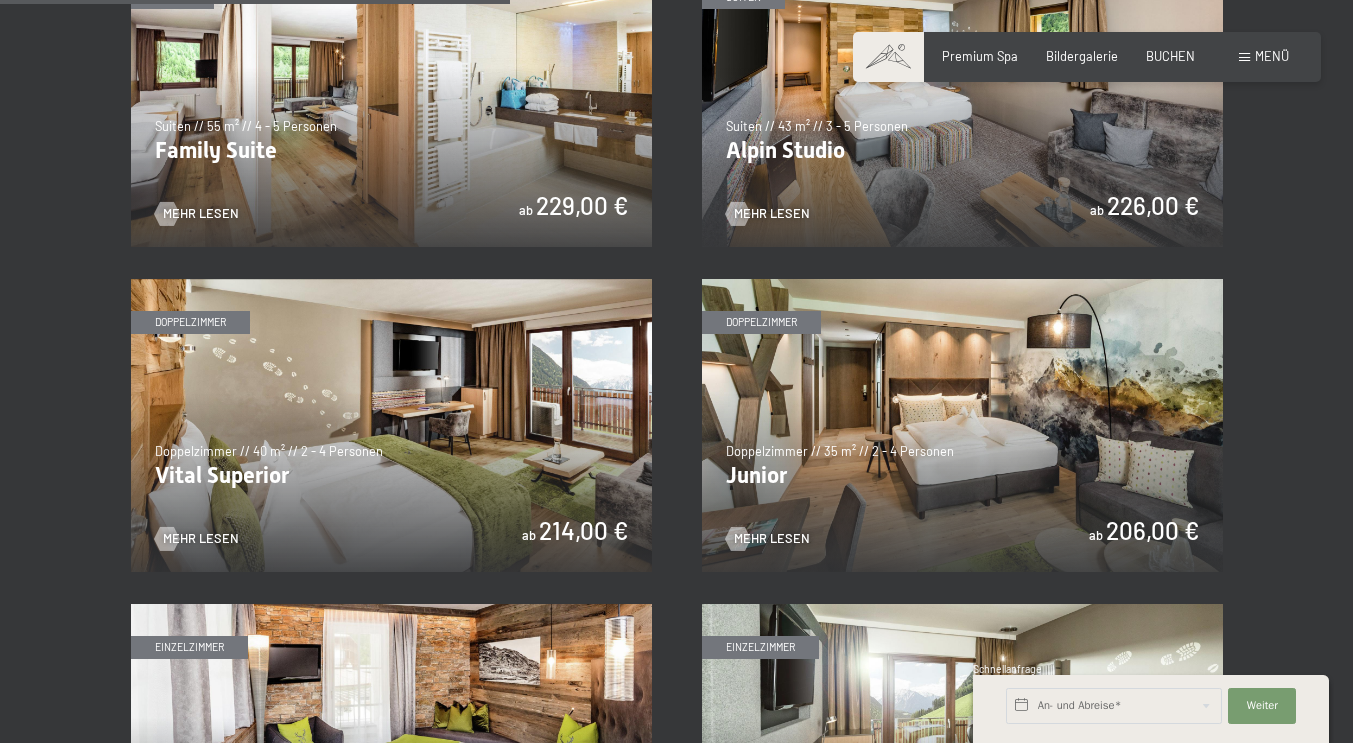 click at bounding box center (391, 100) 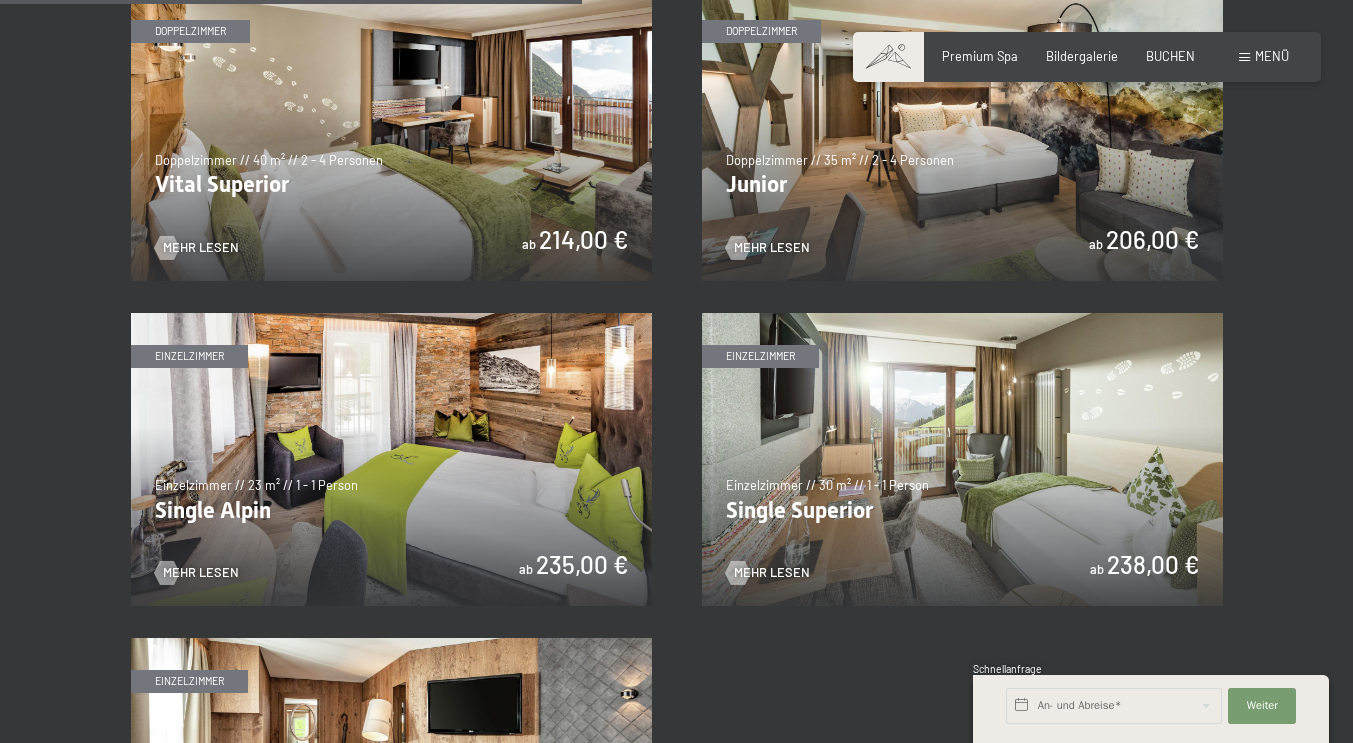 scroll, scrollTop: 2378, scrollLeft: 0, axis: vertical 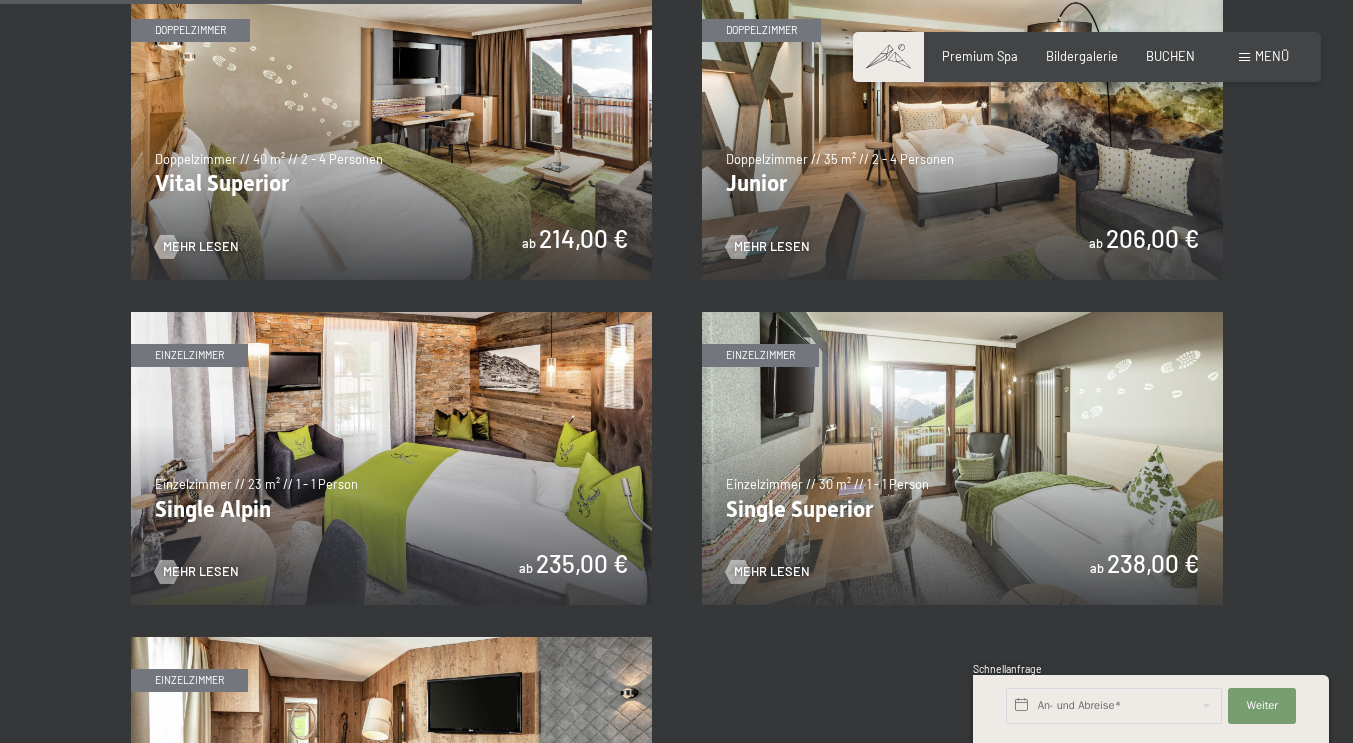 click at bounding box center (391, 133) 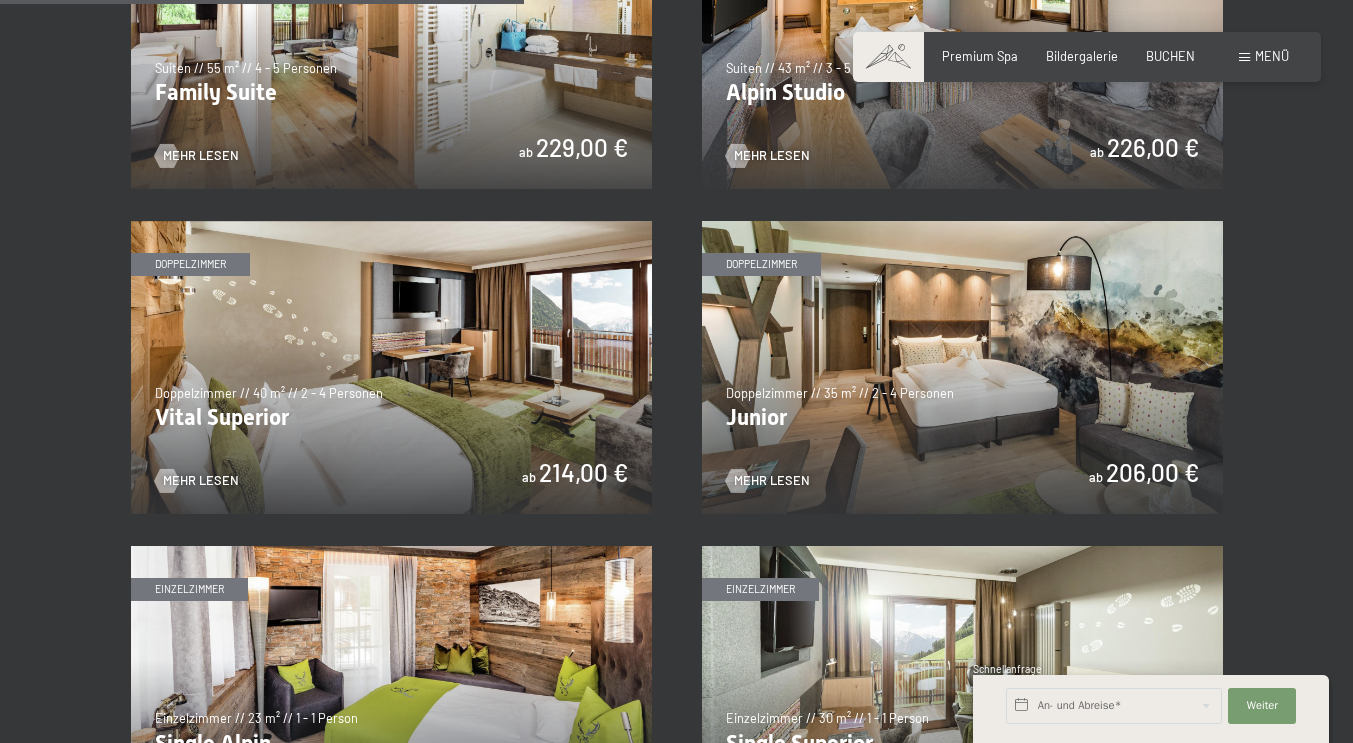 scroll, scrollTop: 2128, scrollLeft: 0, axis: vertical 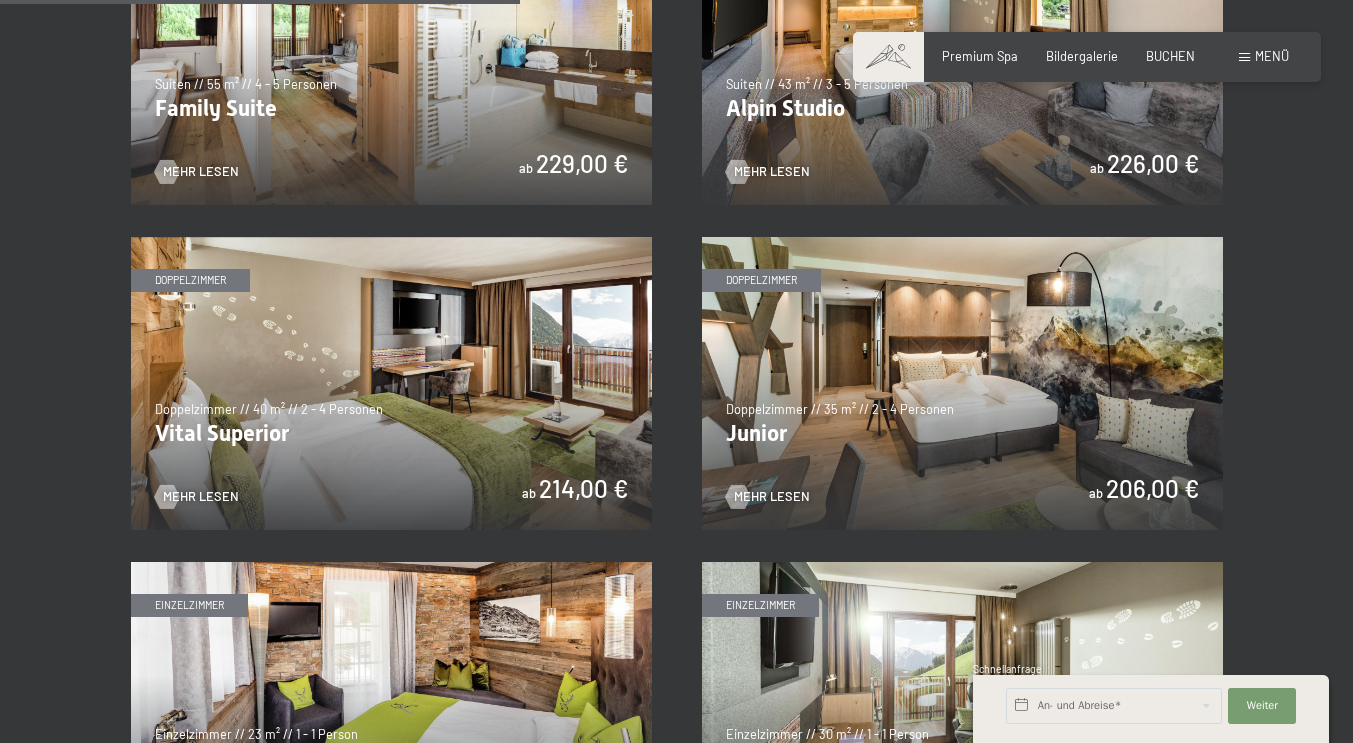 click at bounding box center (391, 58) 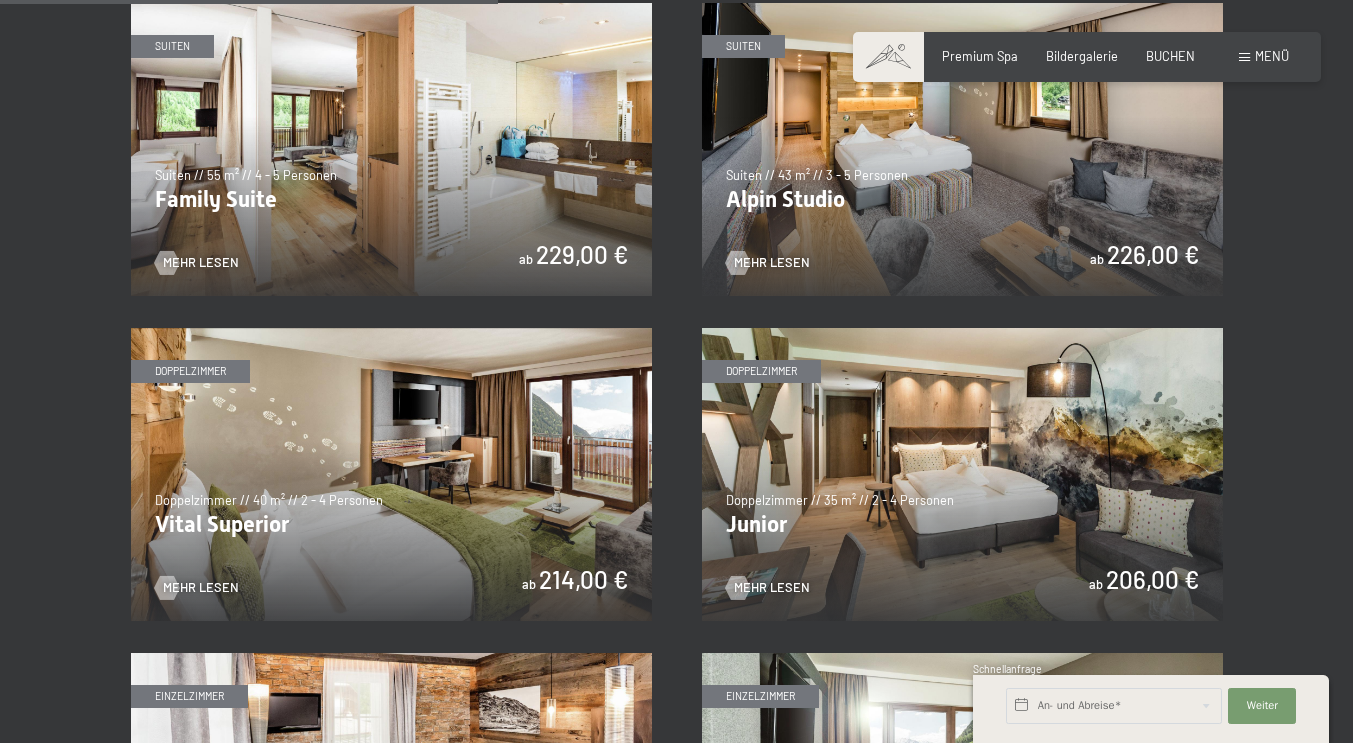 scroll, scrollTop: 2036, scrollLeft: 0, axis: vertical 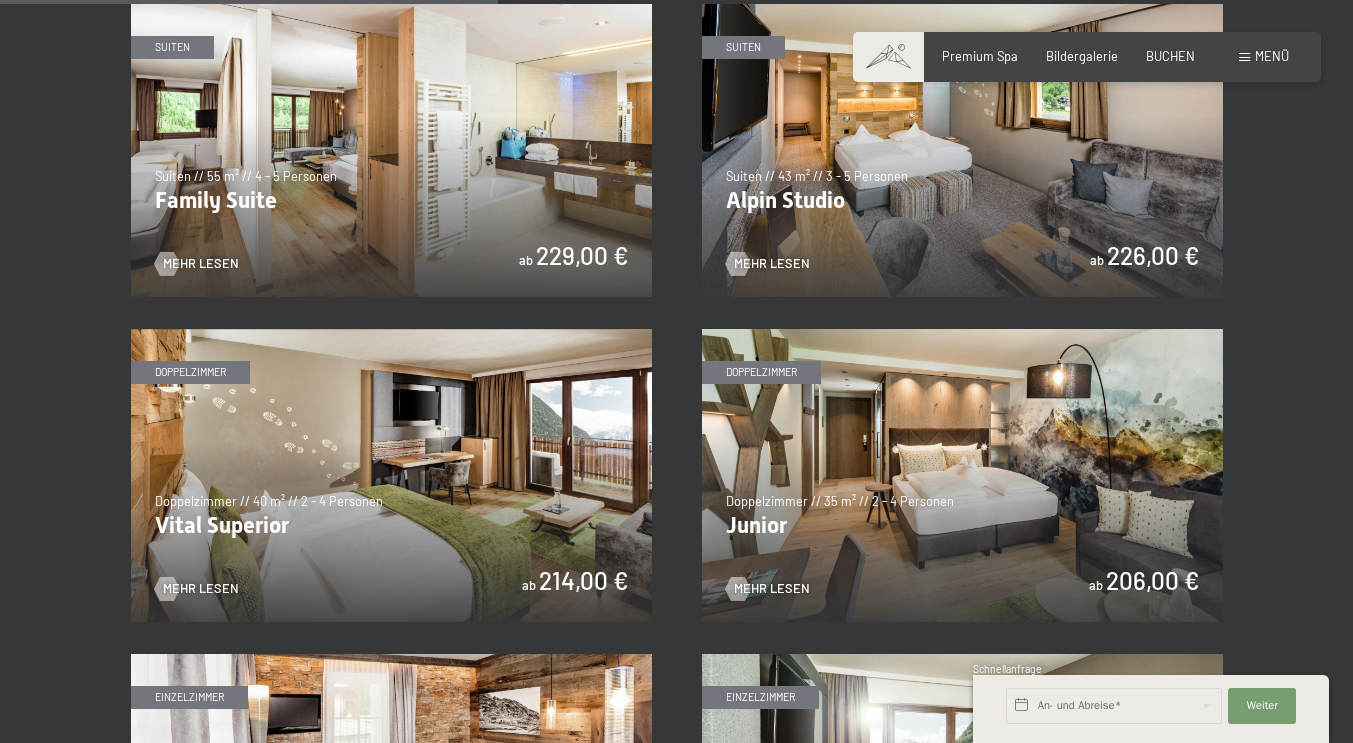 click at bounding box center (962, 150) 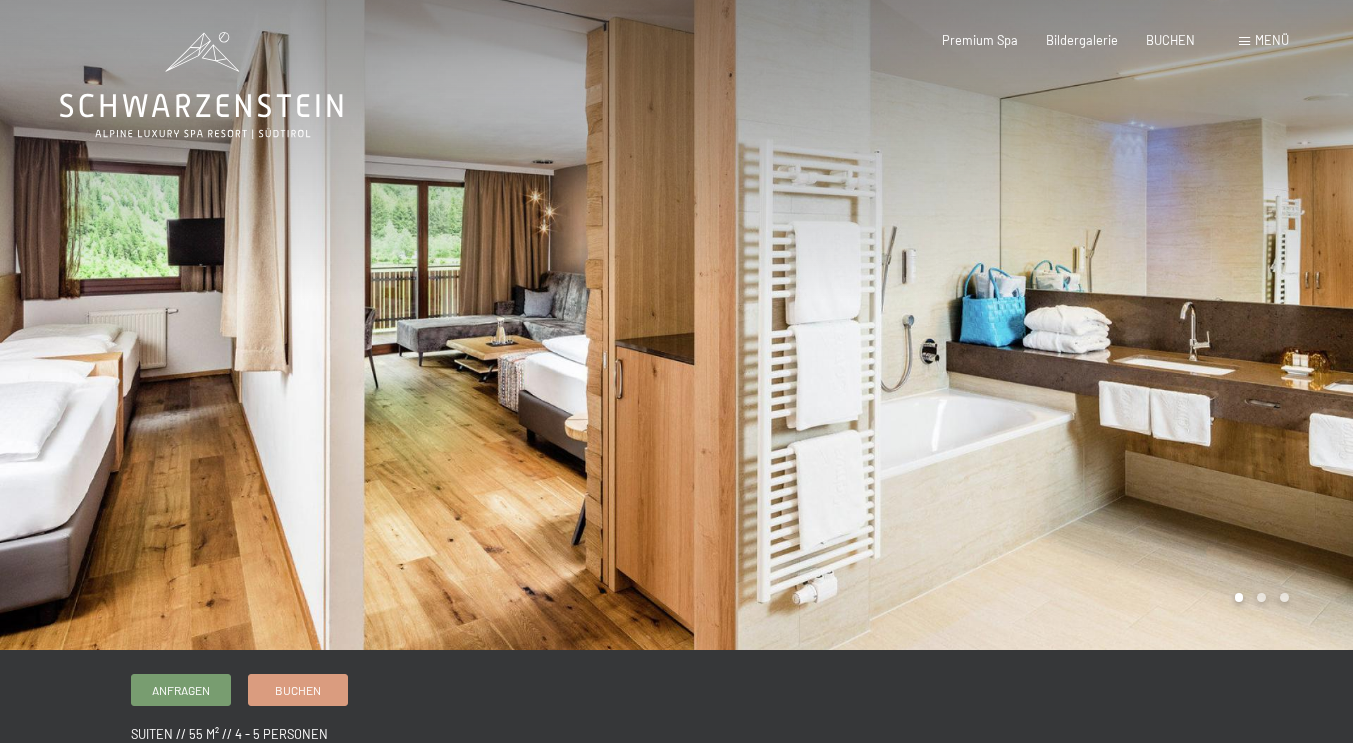 scroll, scrollTop: 0, scrollLeft: 0, axis: both 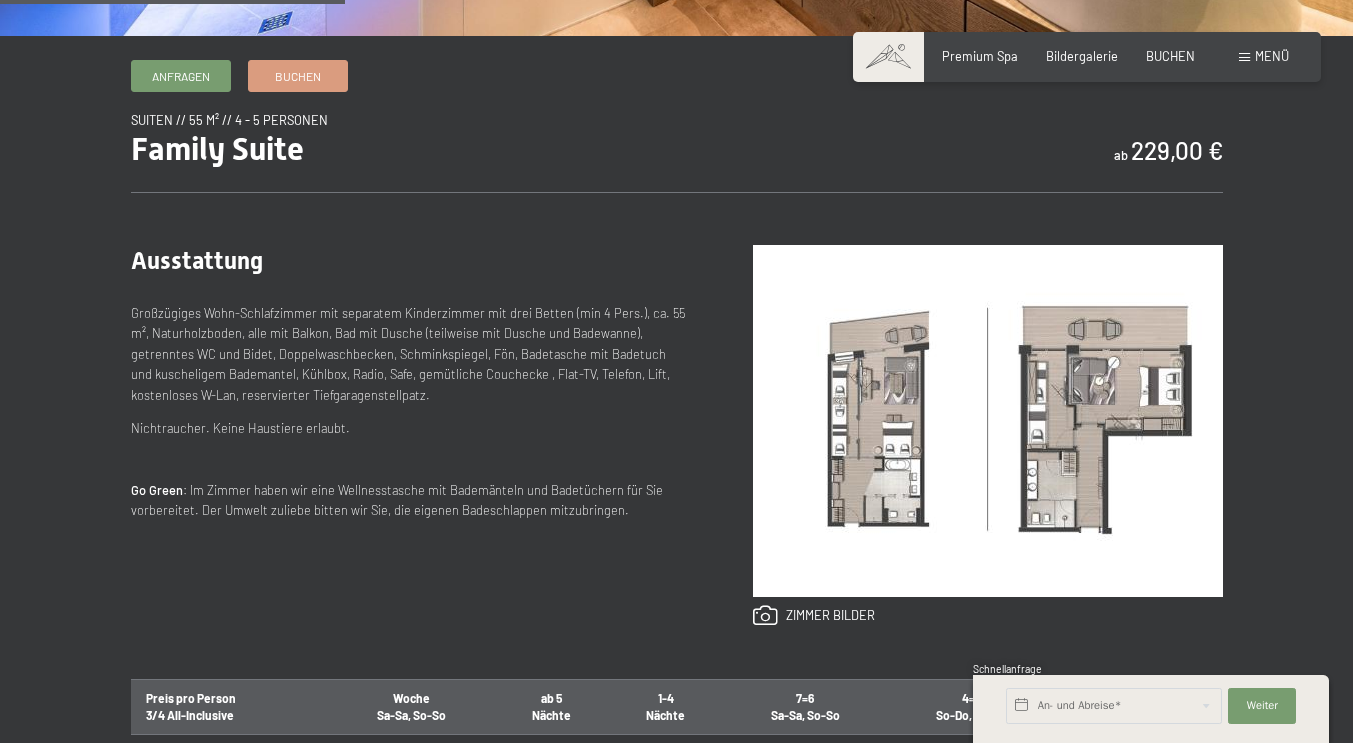 click at bounding box center (988, 421) 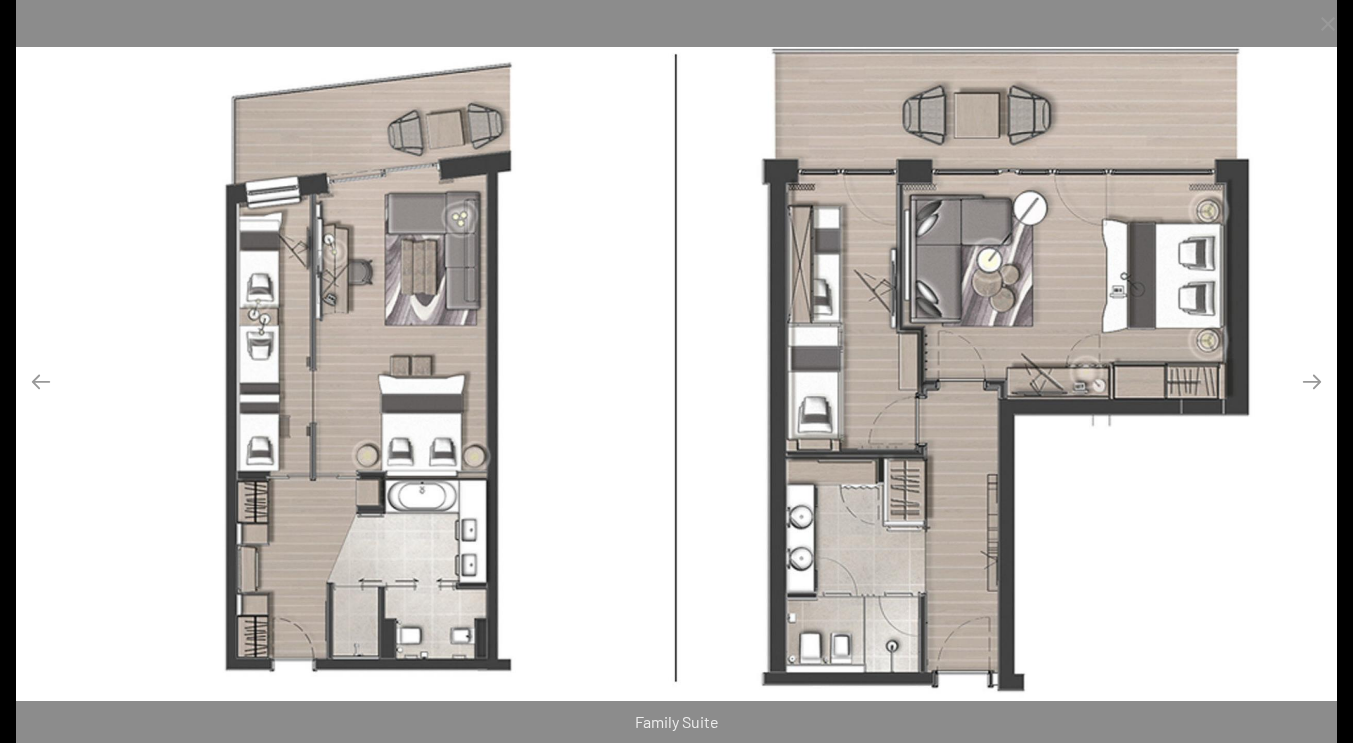 scroll, scrollTop: 677, scrollLeft: 0, axis: vertical 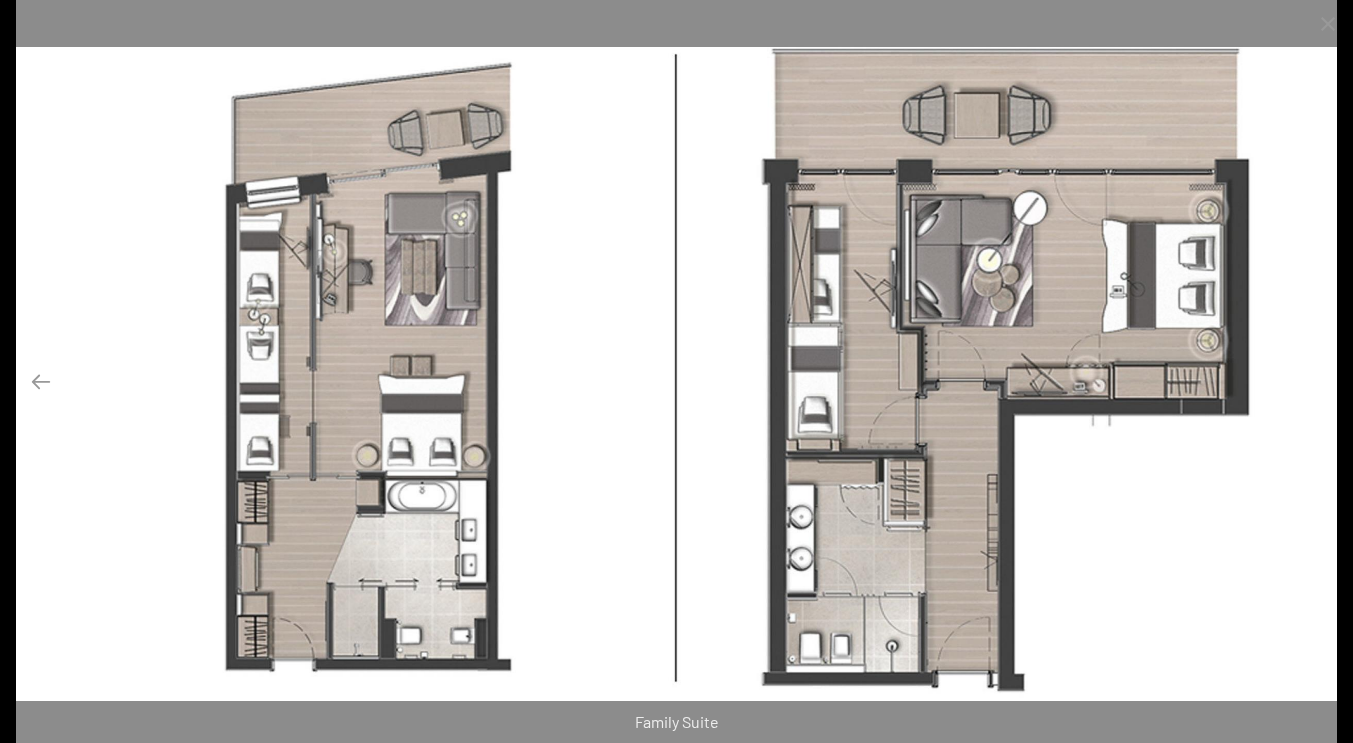 click at bounding box center (1312, 381) 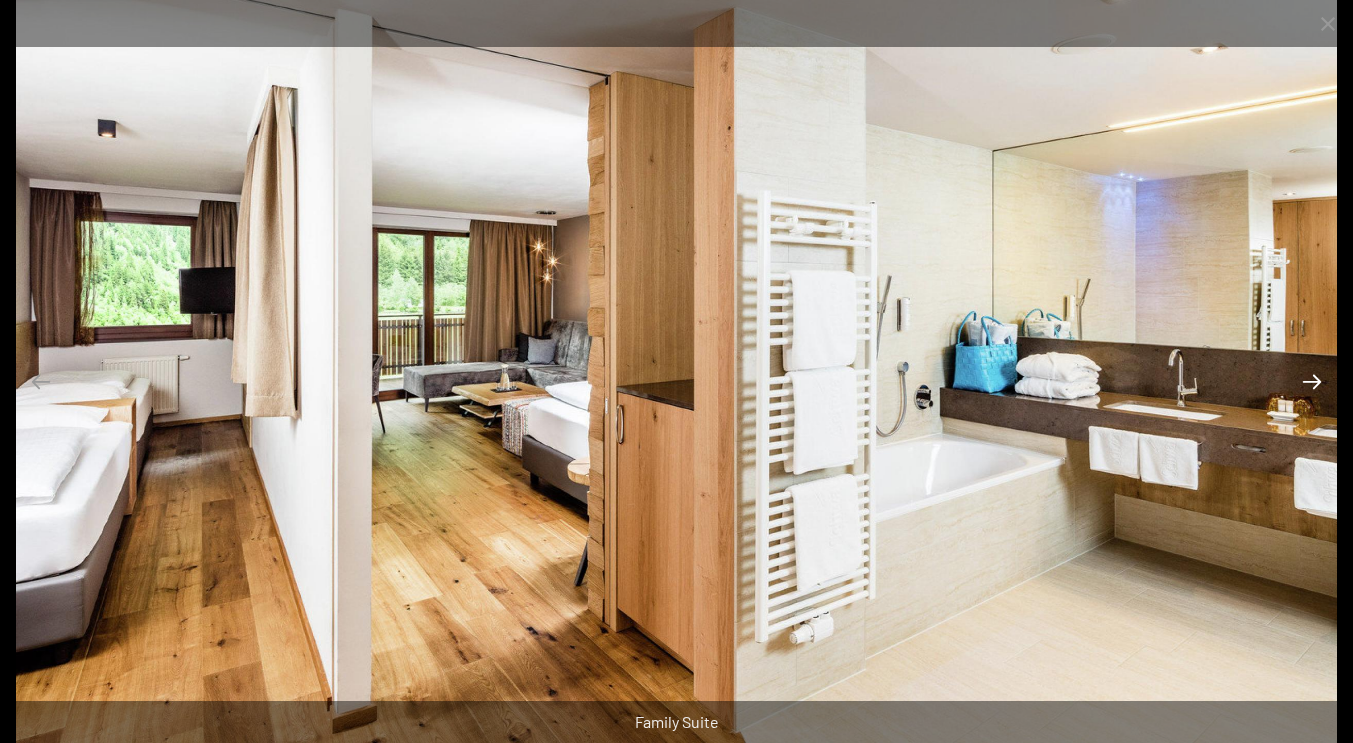 click at bounding box center [1312, 381] 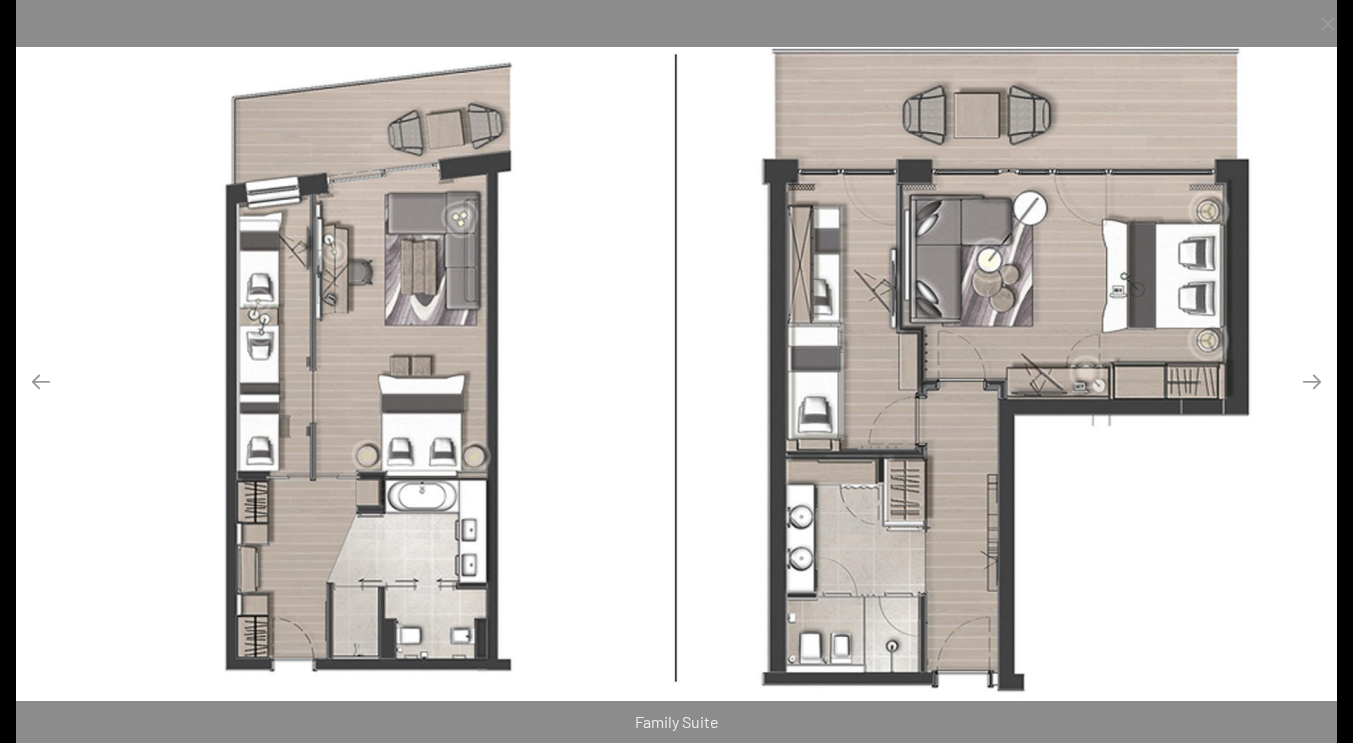 scroll, scrollTop: 852, scrollLeft: 0, axis: vertical 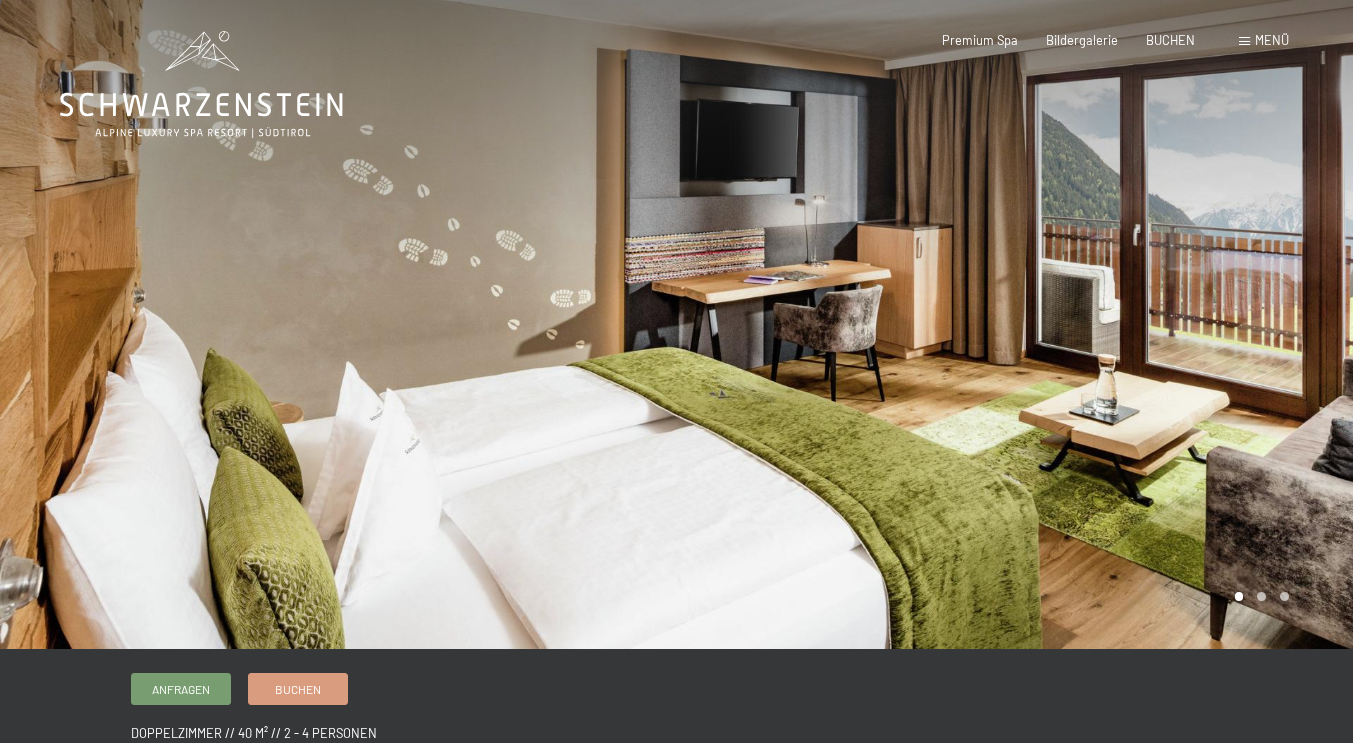click on "Anfragen           Buchen" at bounding box center (677, 689) 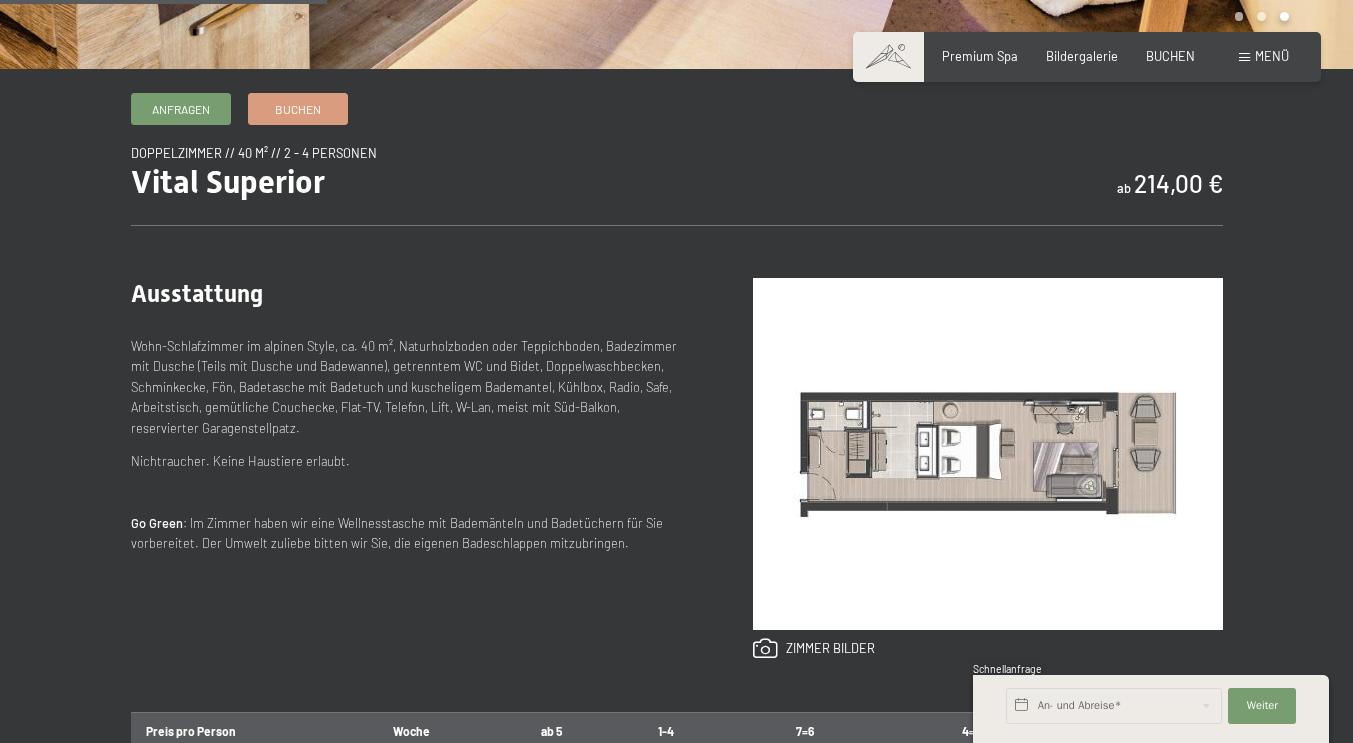 scroll, scrollTop: 582, scrollLeft: 0, axis: vertical 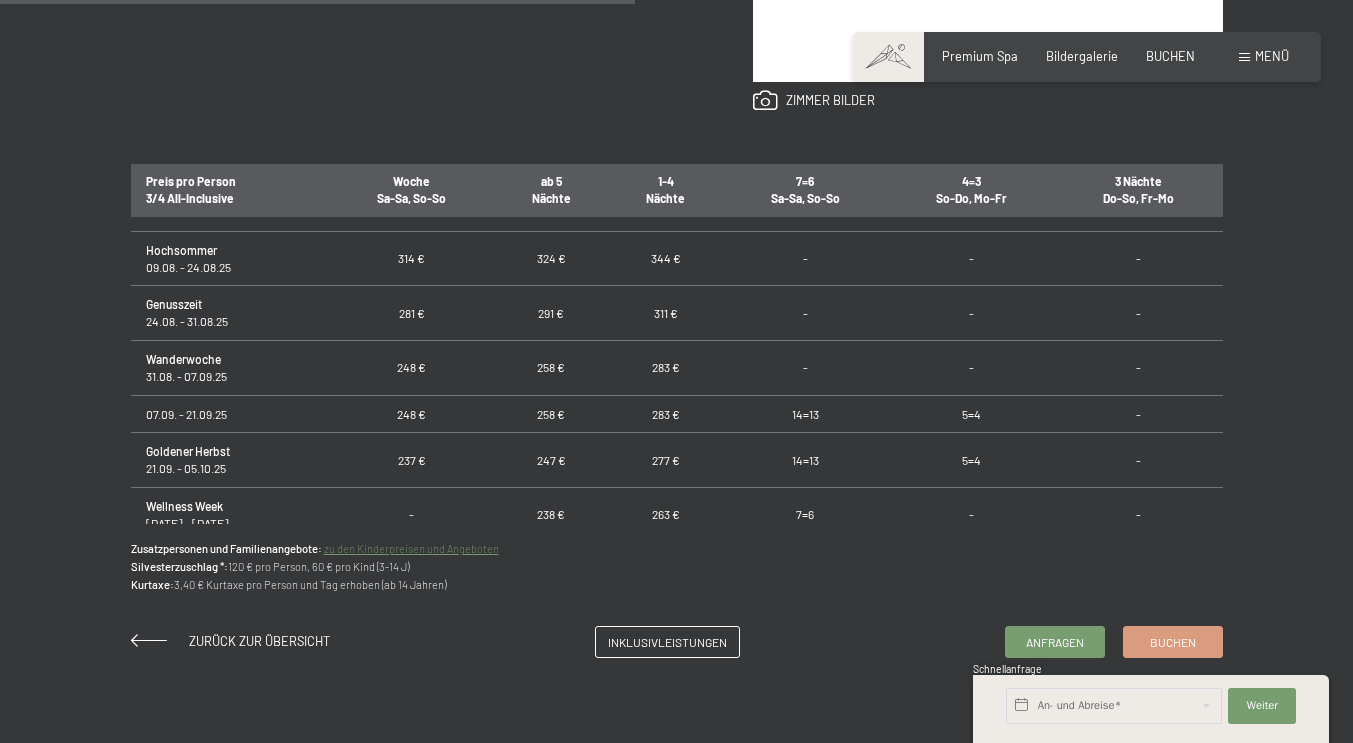 click on "zu den Kinderpreisen und Angeboten" at bounding box center [411, 548] 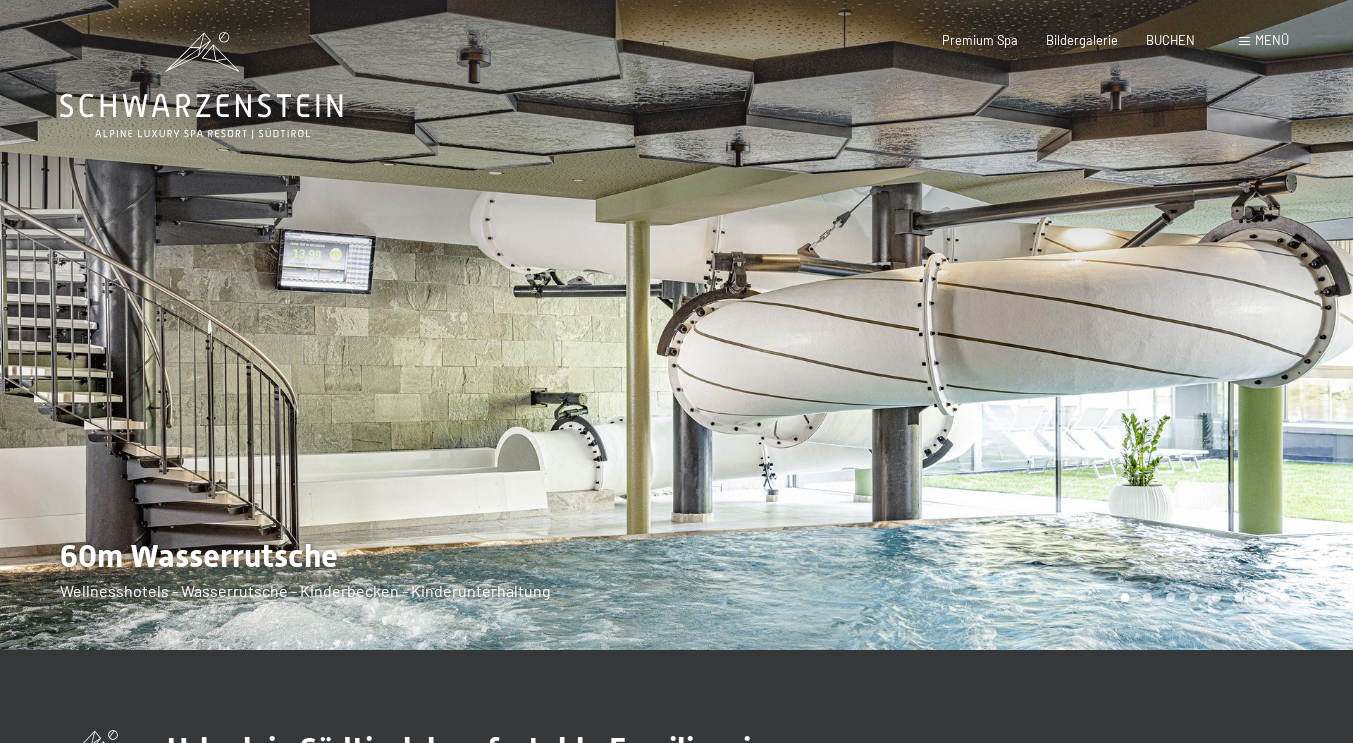 scroll, scrollTop: 0, scrollLeft: 0, axis: both 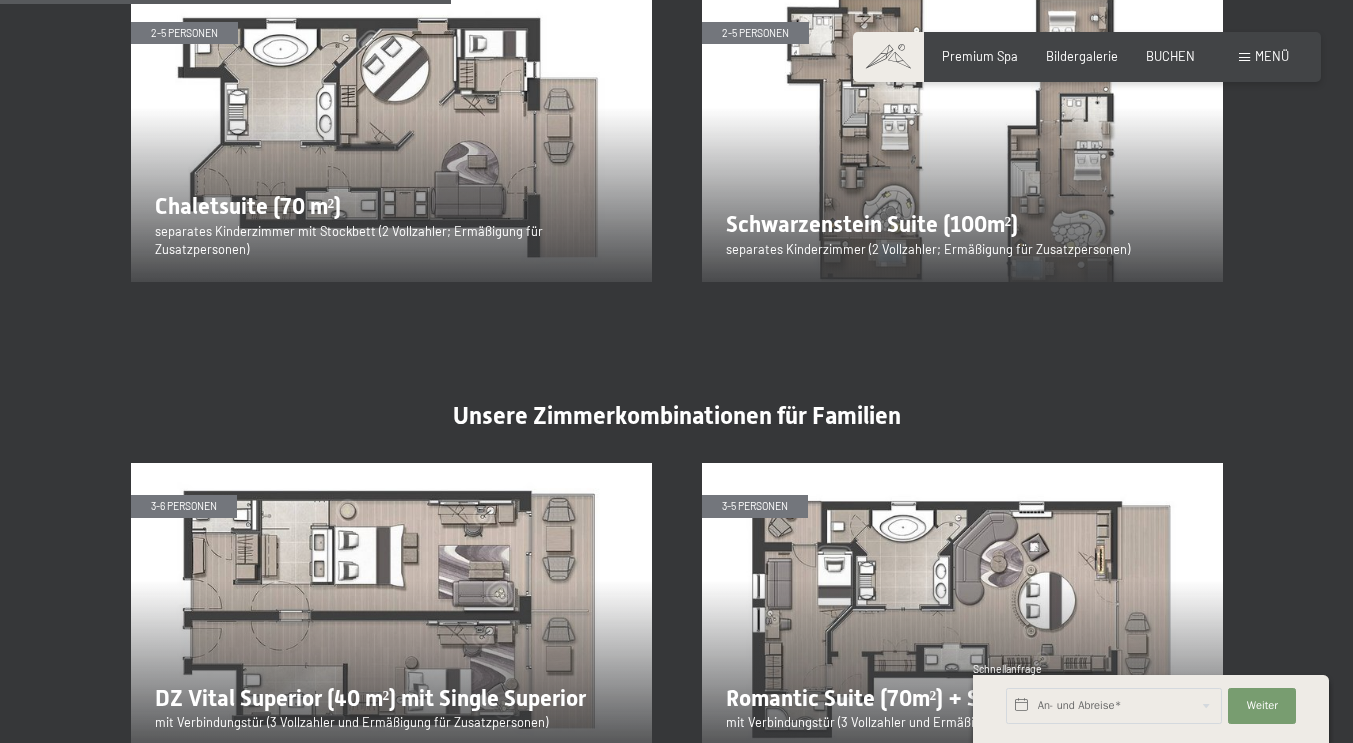 click at bounding box center [391, 136] 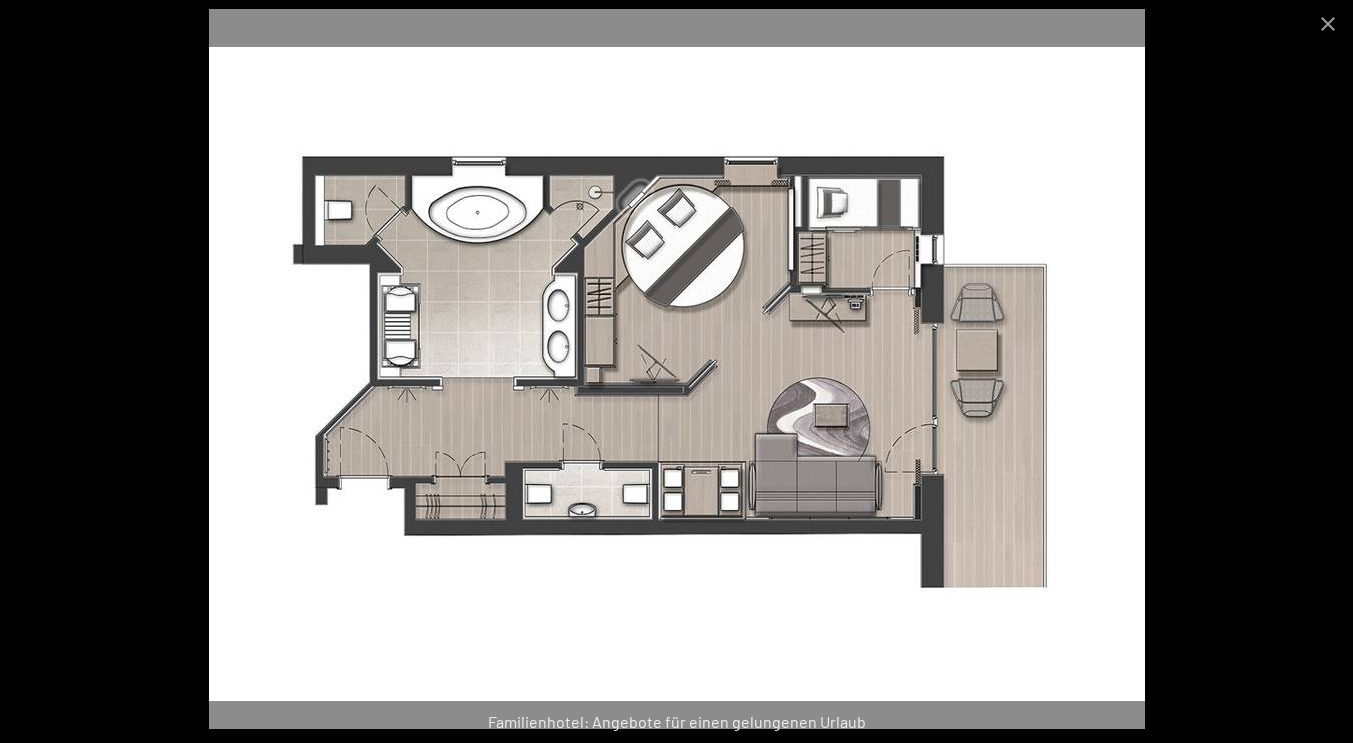 scroll, scrollTop: 2709, scrollLeft: 0, axis: vertical 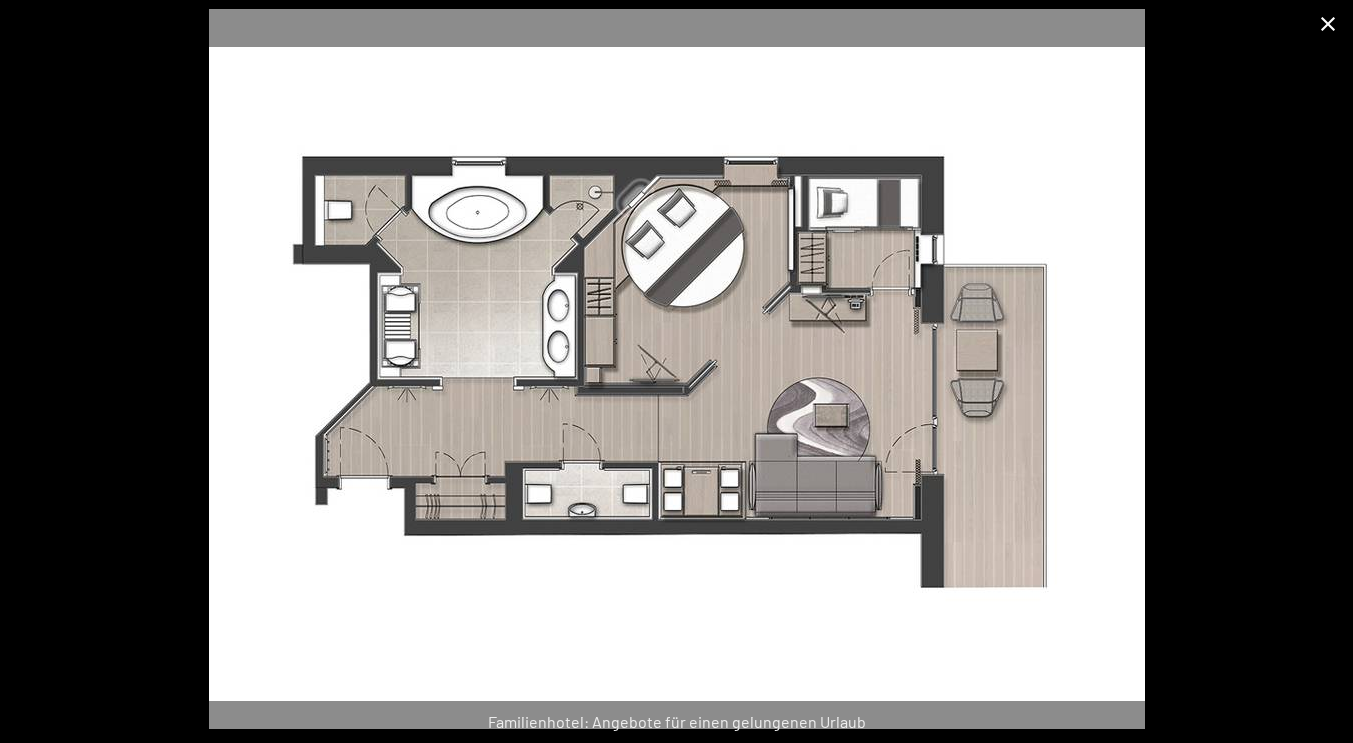 click at bounding box center [1328, 23] 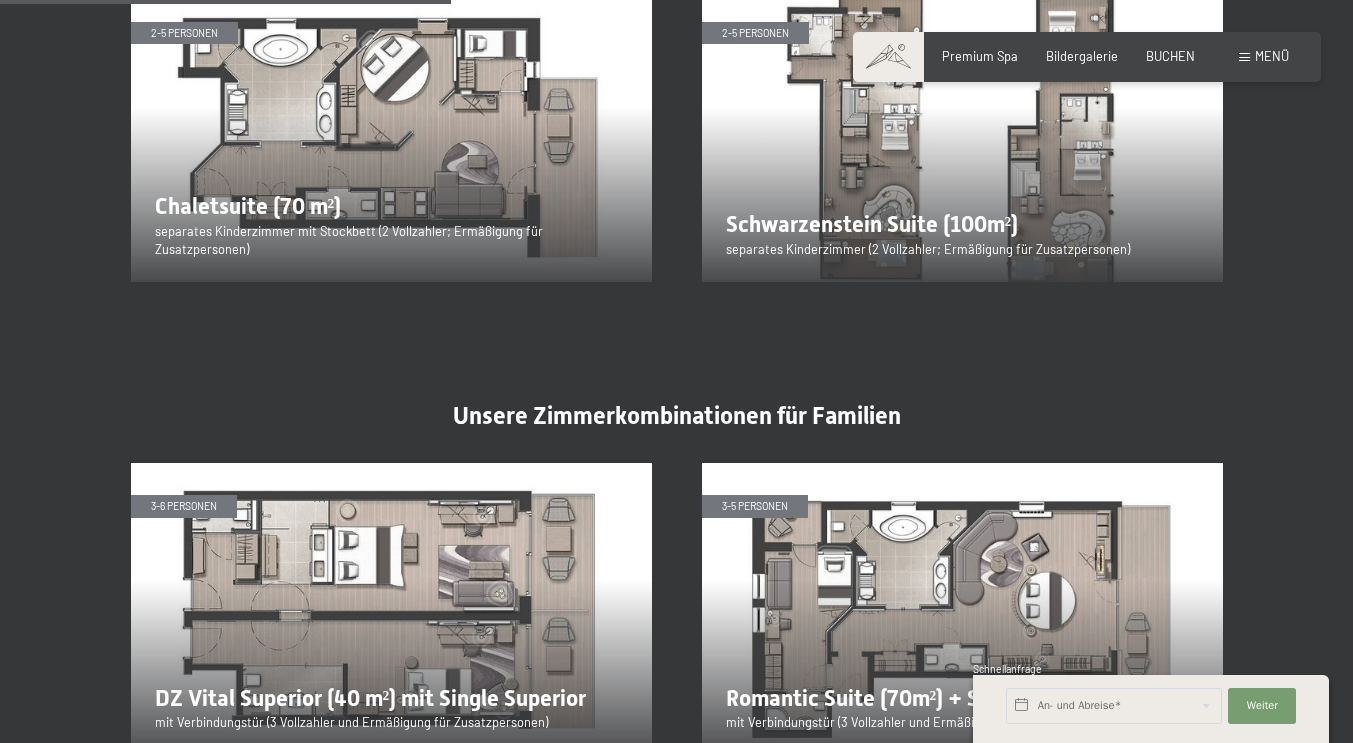 click at bounding box center (391, 136) 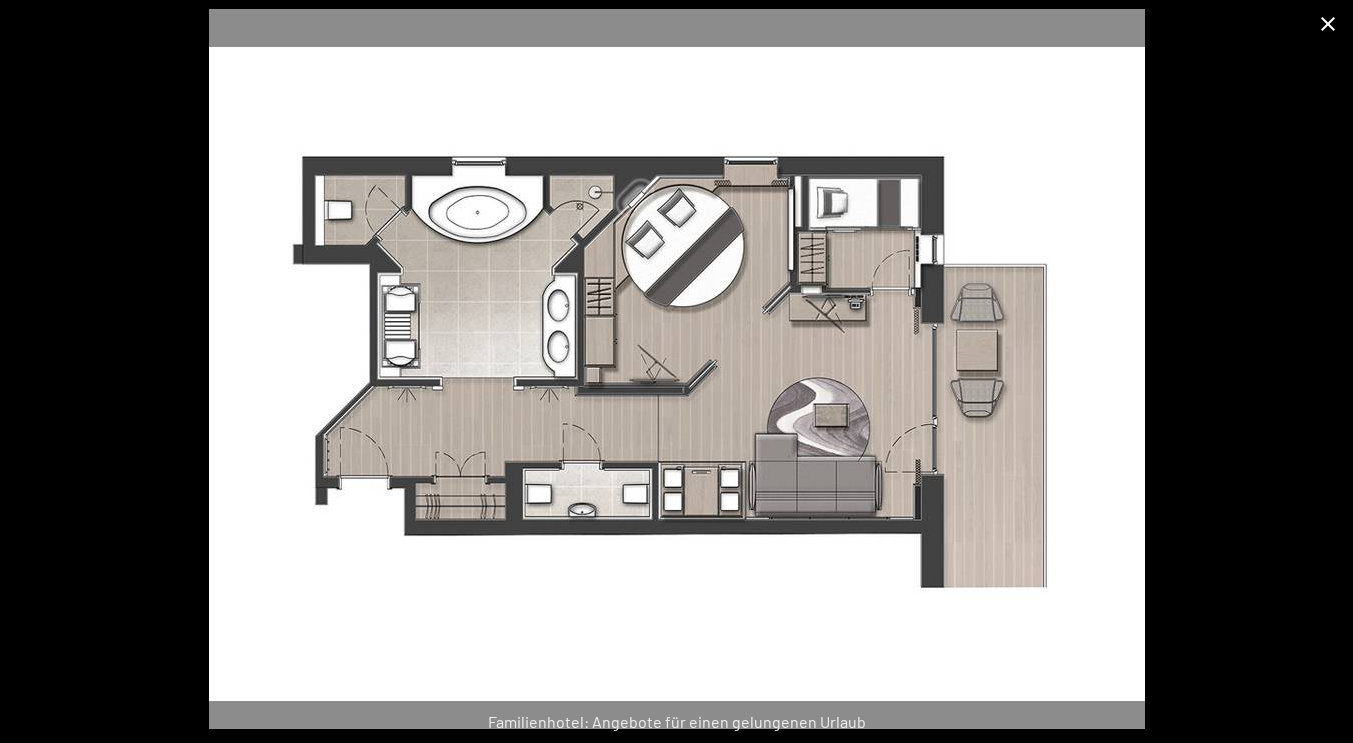 click at bounding box center [1328, 23] 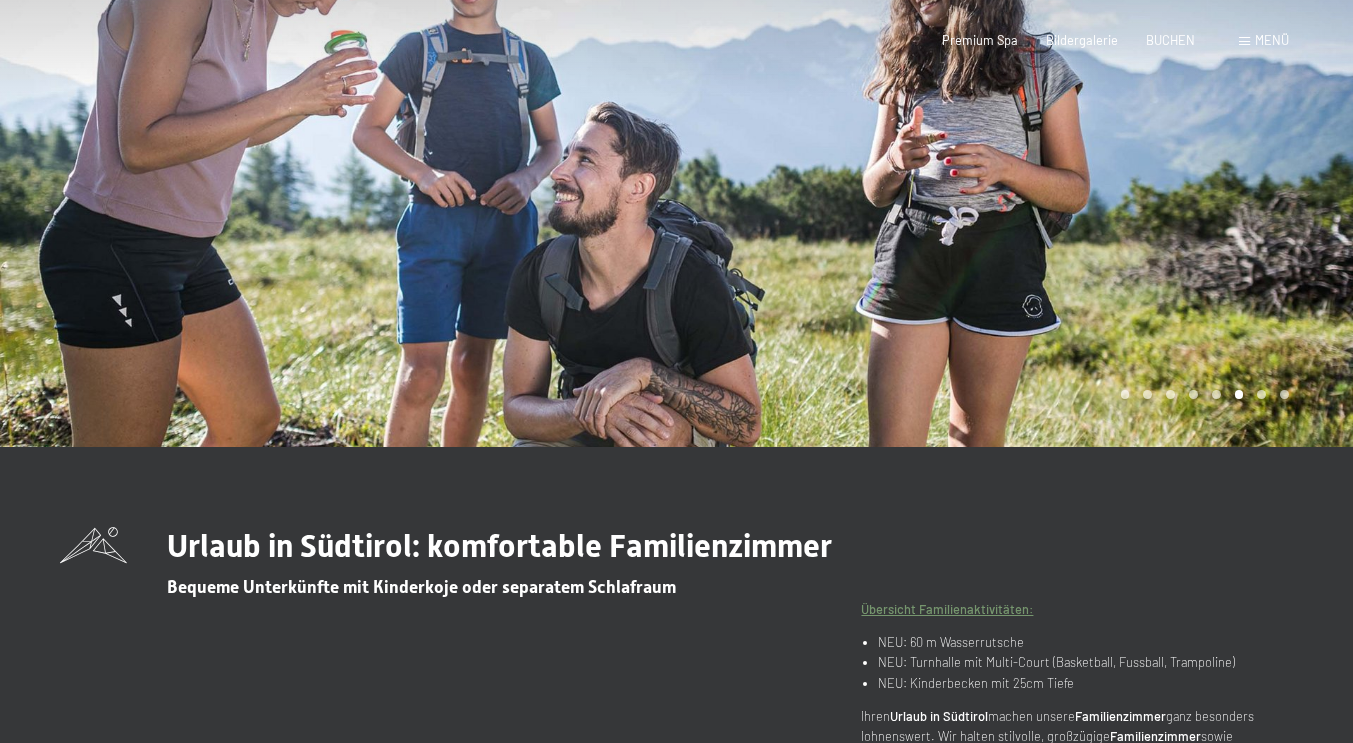 scroll, scrollTop: 0, scrollLeft: 0, axis: both 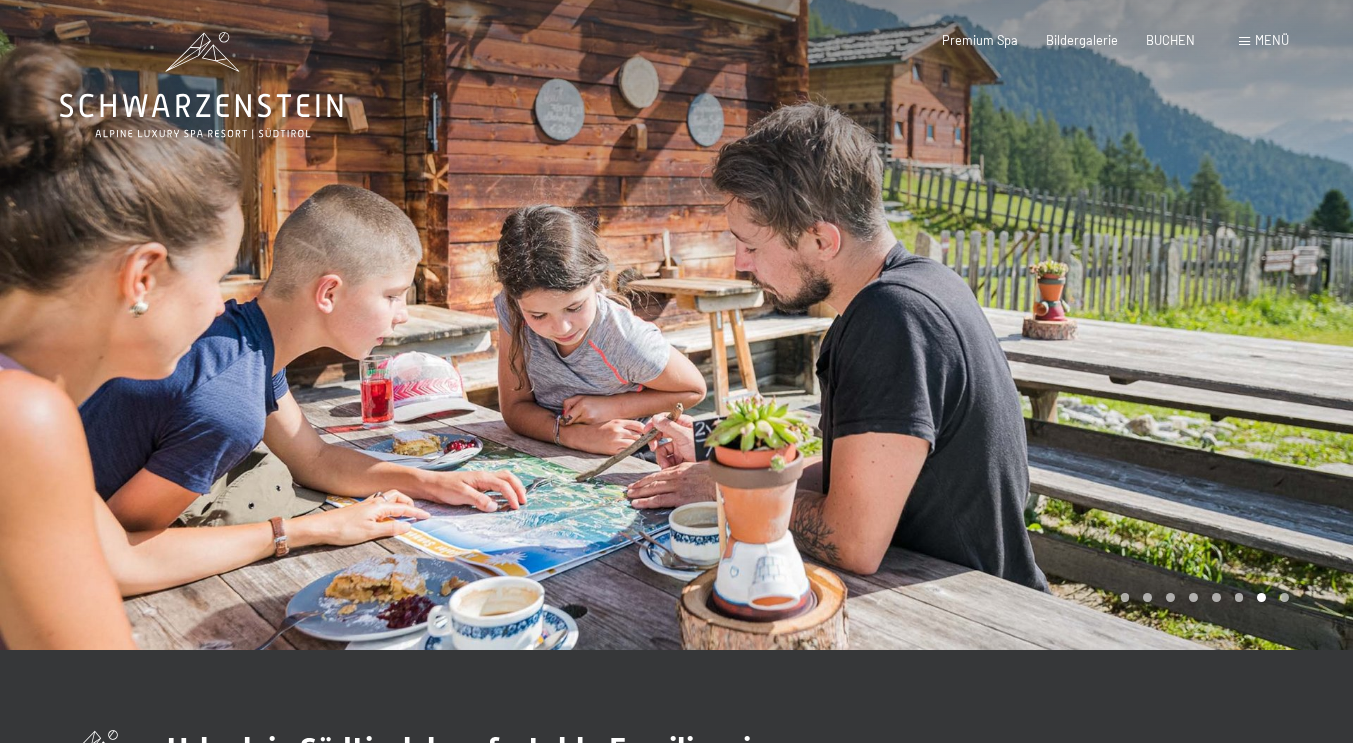click on "Buchen           Anfragen                                     Premium Spa           Bildergalerie           BUCHEN           Menü                                                                    DE         IT         EN                Gutschein             Bildergalerie               Anfragen           Buchen                    DE         IT         EN                       Das Schwarzenstein           Neuheiten im Schwarzenstein         Ihre Gastgeber         Premium Spa         Gourmet         Aktiv         Wochenprogramm         Bilder             Family         GoGreen         Belvita         Bildergalerie                     Wohnen & Preise           Inklusivleistungen         Zimmer & Preise         Liste             Angebote         Liste             Familienpreise         Spa Anwendungen         Treuebonus         Anfrage         Buchung         AGBs - Info         Gutschein         Geschenksidee         App. Luxegg                     Umgebung" at bounding box center (1087, 41) 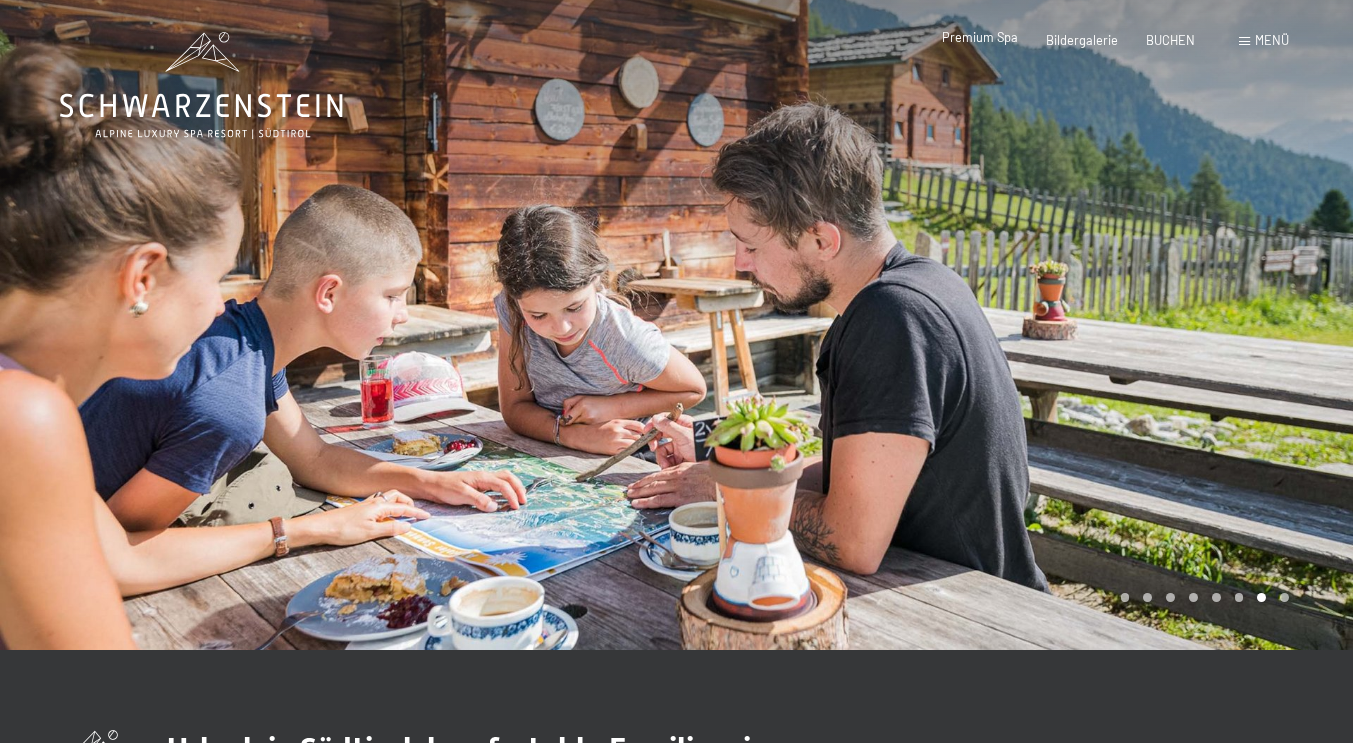 click on "Premium Spa" at bounding box center [980, 37] 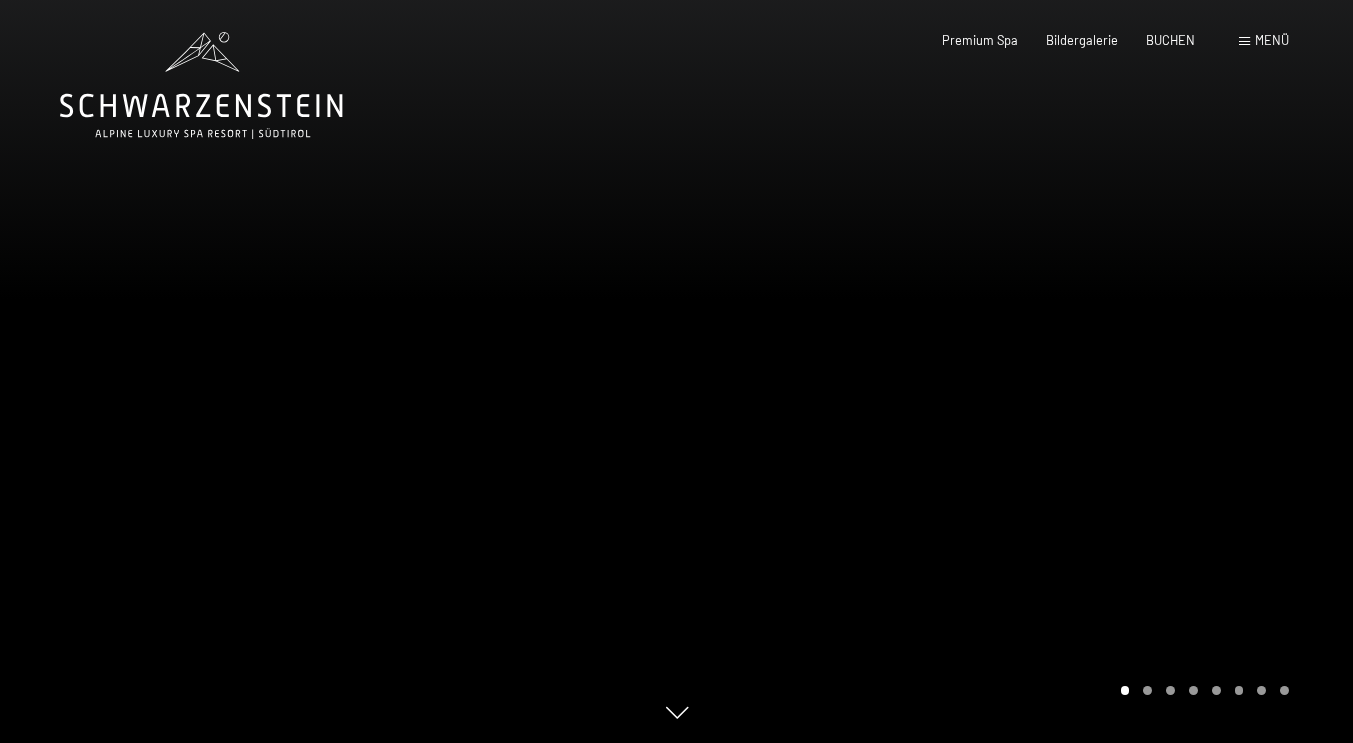 scroll, scrollTop: 0, scrollLeft: 0, axis: both 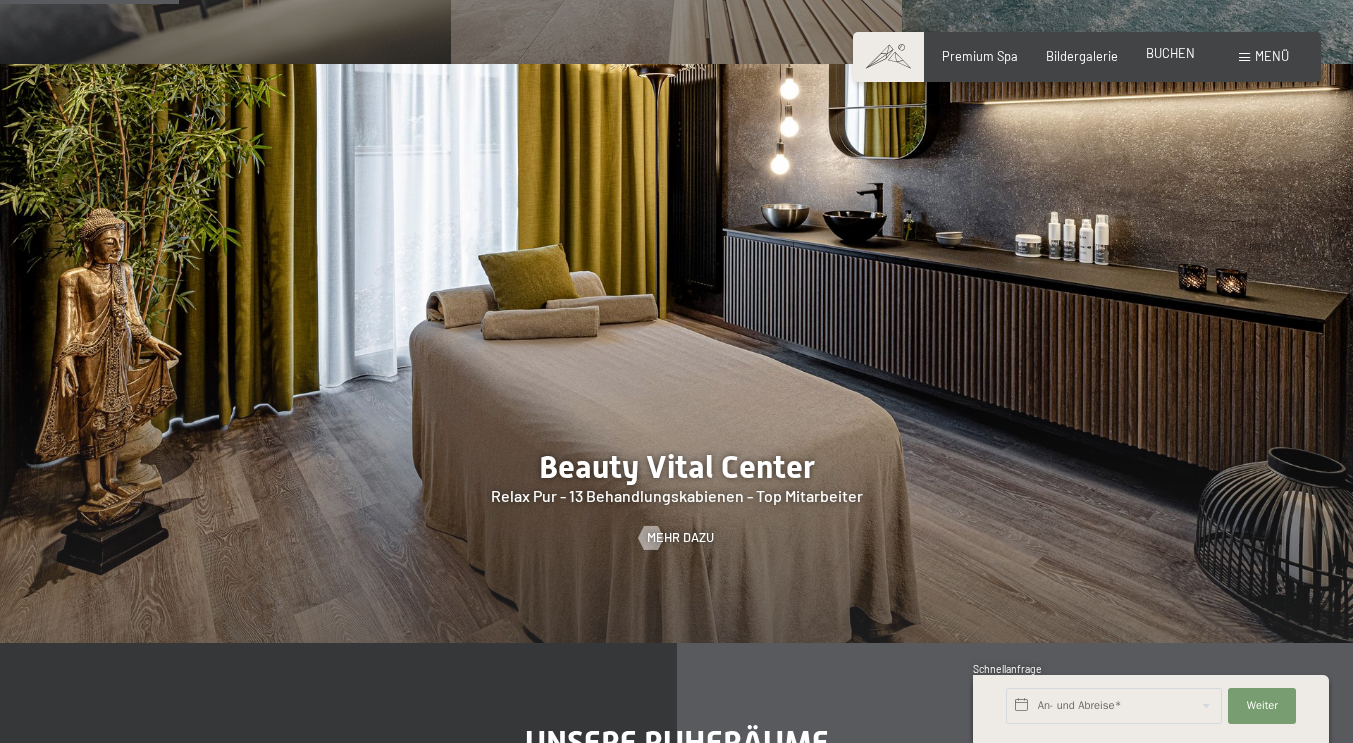 click on "BUCHEN" at bounding box center (1170, 53) 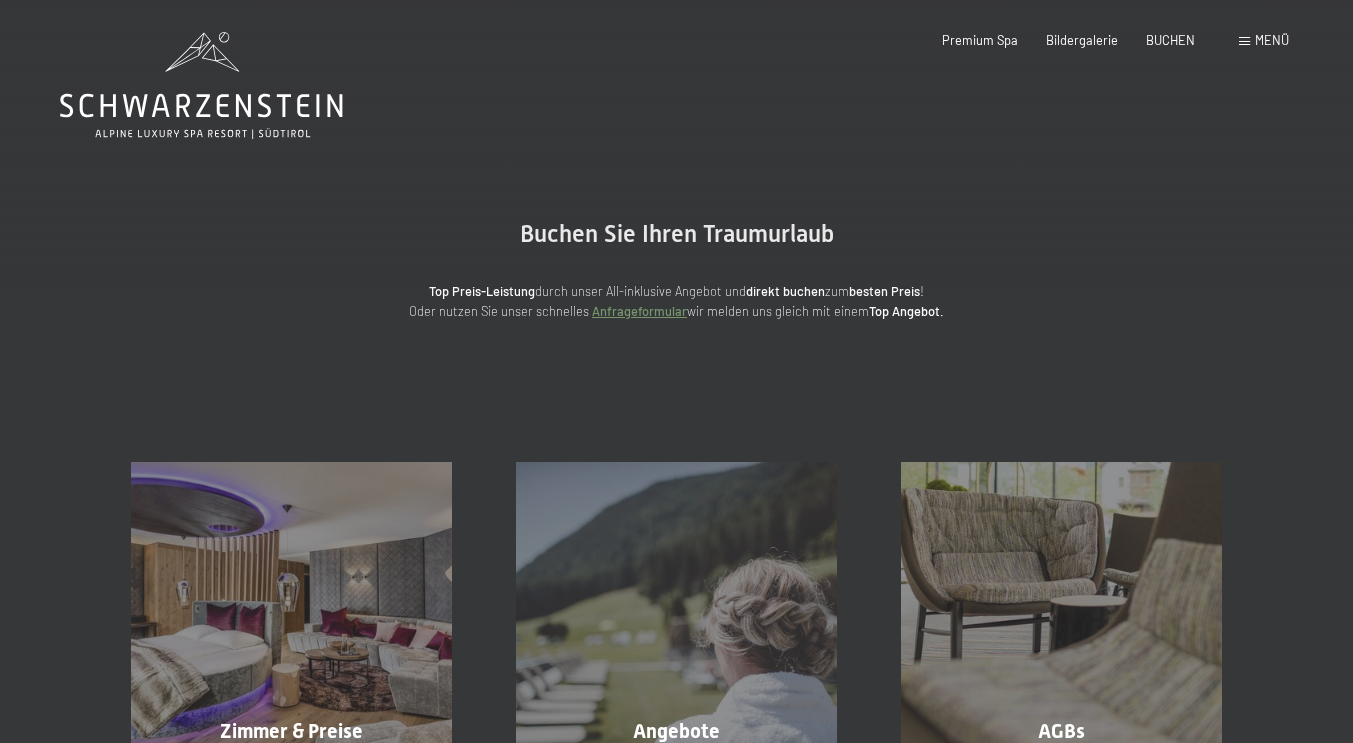 scroll, scrollTop: 0, scrollLeft: 0, axis: both 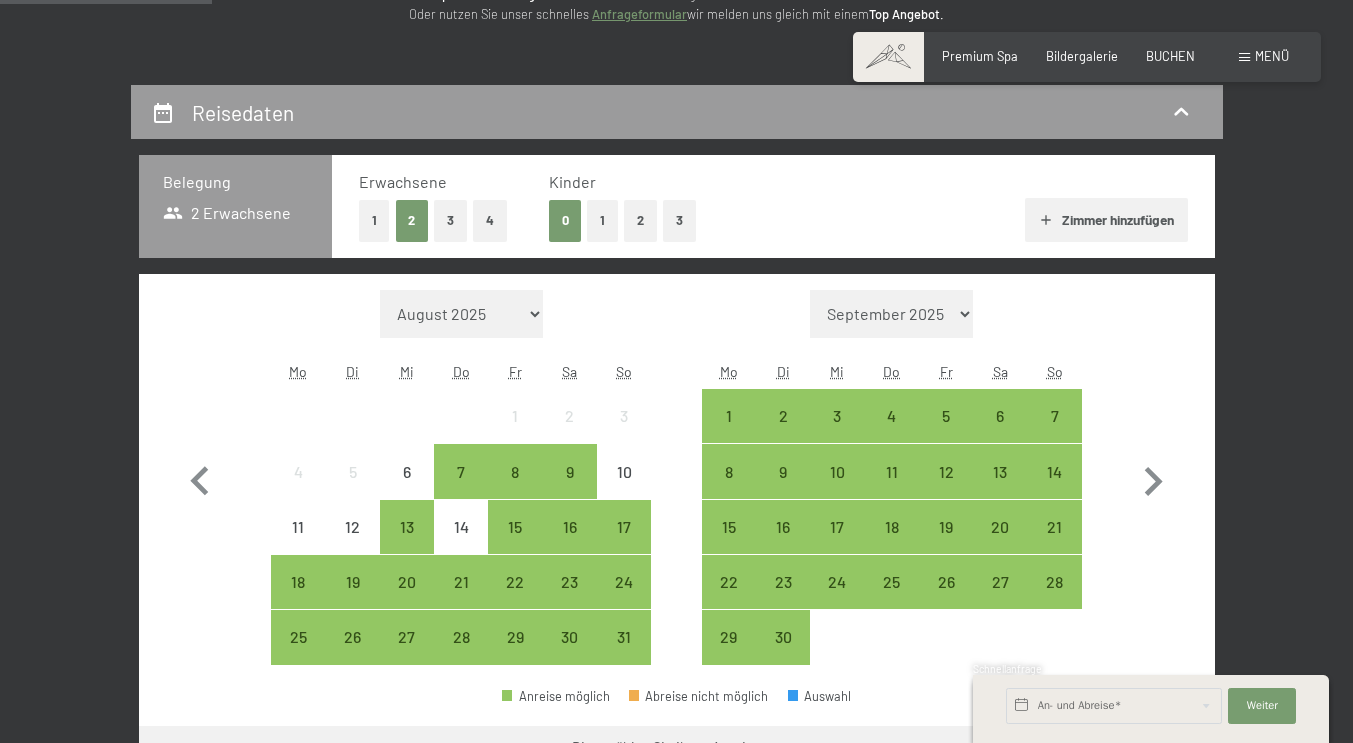 click on "1" at bounding box center [602, 220] 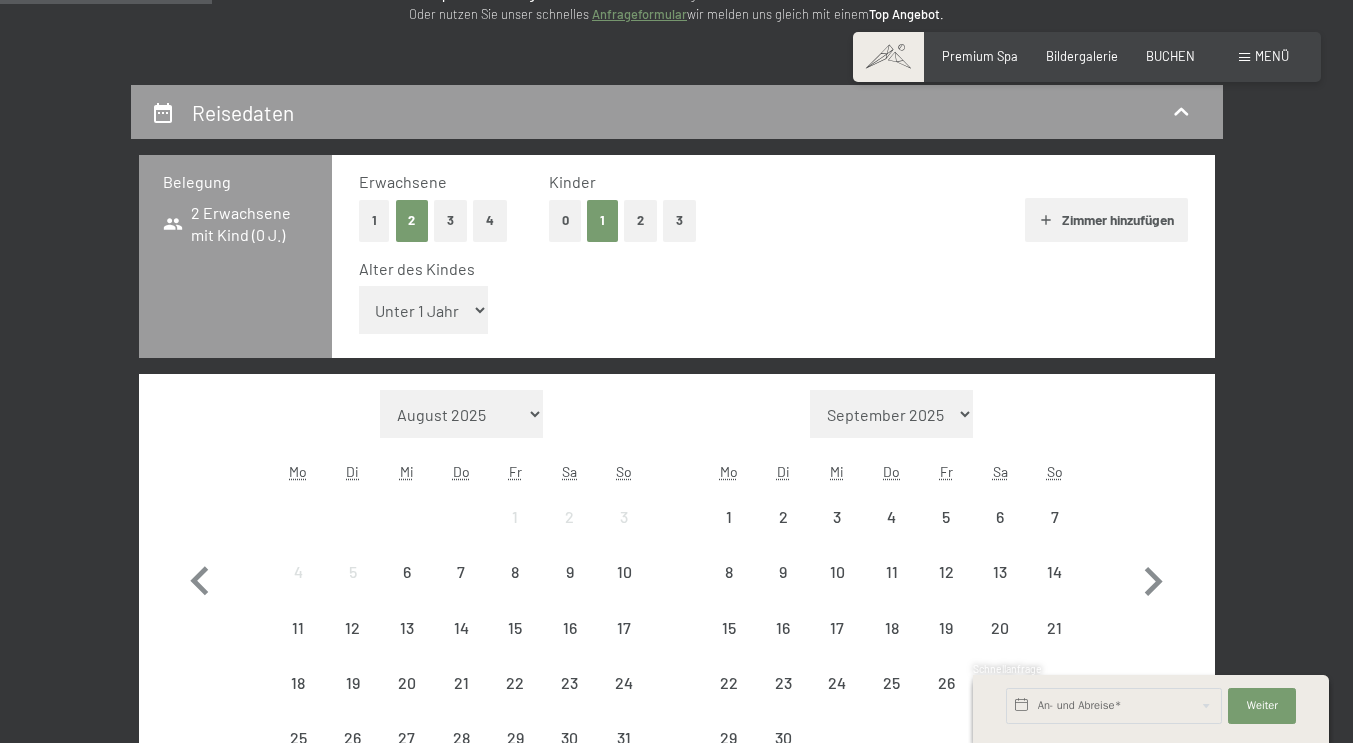 click on "Unter 1 Jahr 1 Jahr 2 Jahre 3 Jahre 4 Jahre 5 Jahre 6 Jahre 7 Jahre 8 Jahre 9 Jahre 10 Jahre 11 Jahre 12 Jahre 13 Jahre 14 Jahre 15 Jahre 16 Jahre 17 Jahre" at bounding box center (424, 310) 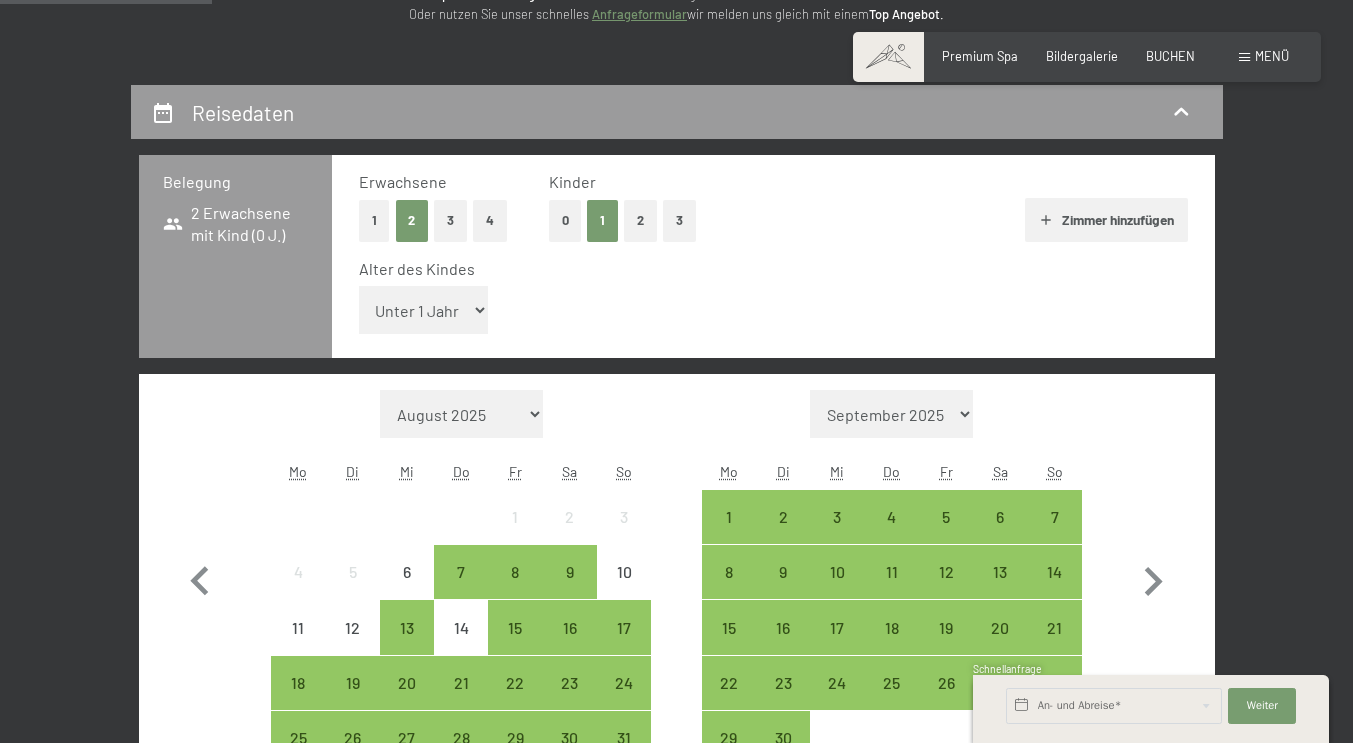 select on "4" 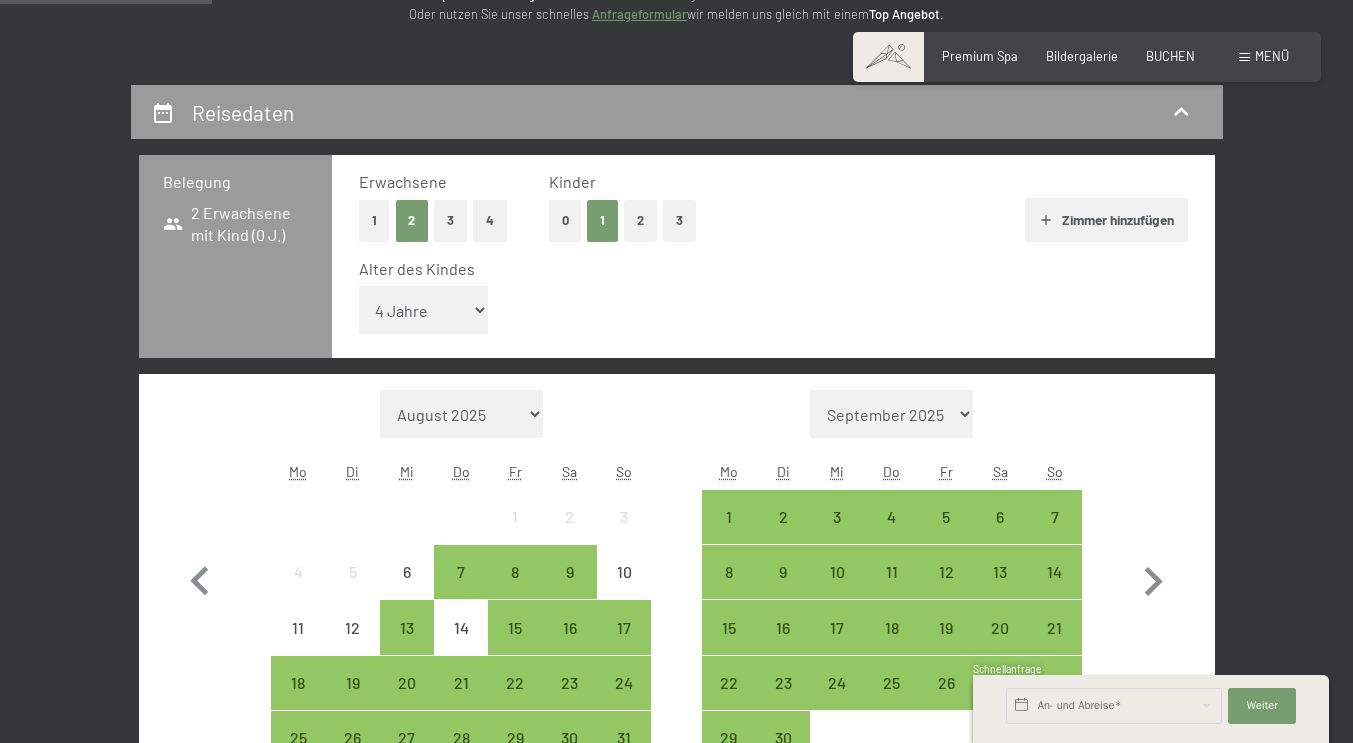 click on "Unter 1 Jahr 1 Jahr 2 Jahre 3 Jahre 4 Jahre 5 Jahre 6 Jahre 7 Jahre 8 Jahre 9 Jahre 10 Jahre 11 Jahre 12 Jahre 13 Jahre 14 Jahre 15 Jahre 16 Jahre 17 Jahre" at bounding box center (424, 310) 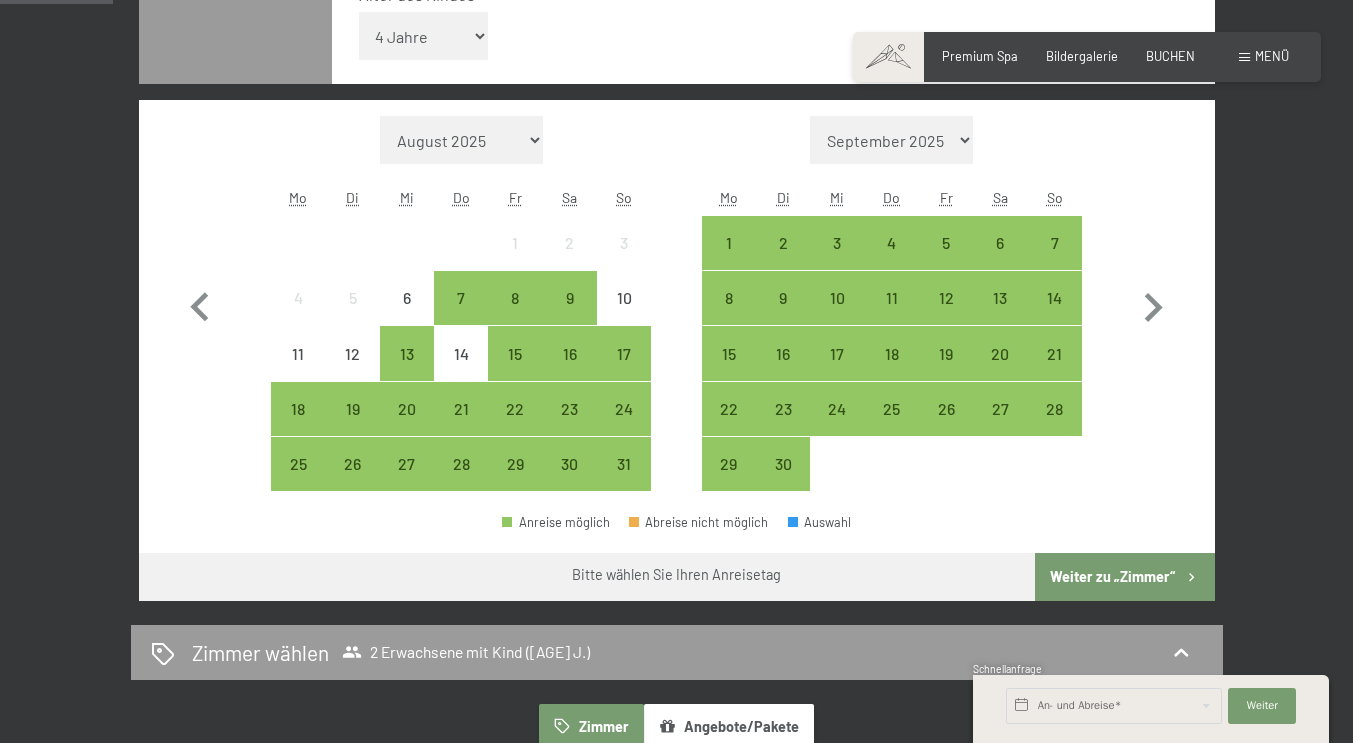 scroll, scrollTop: 572, scrollLeft: 0, axis: vertical 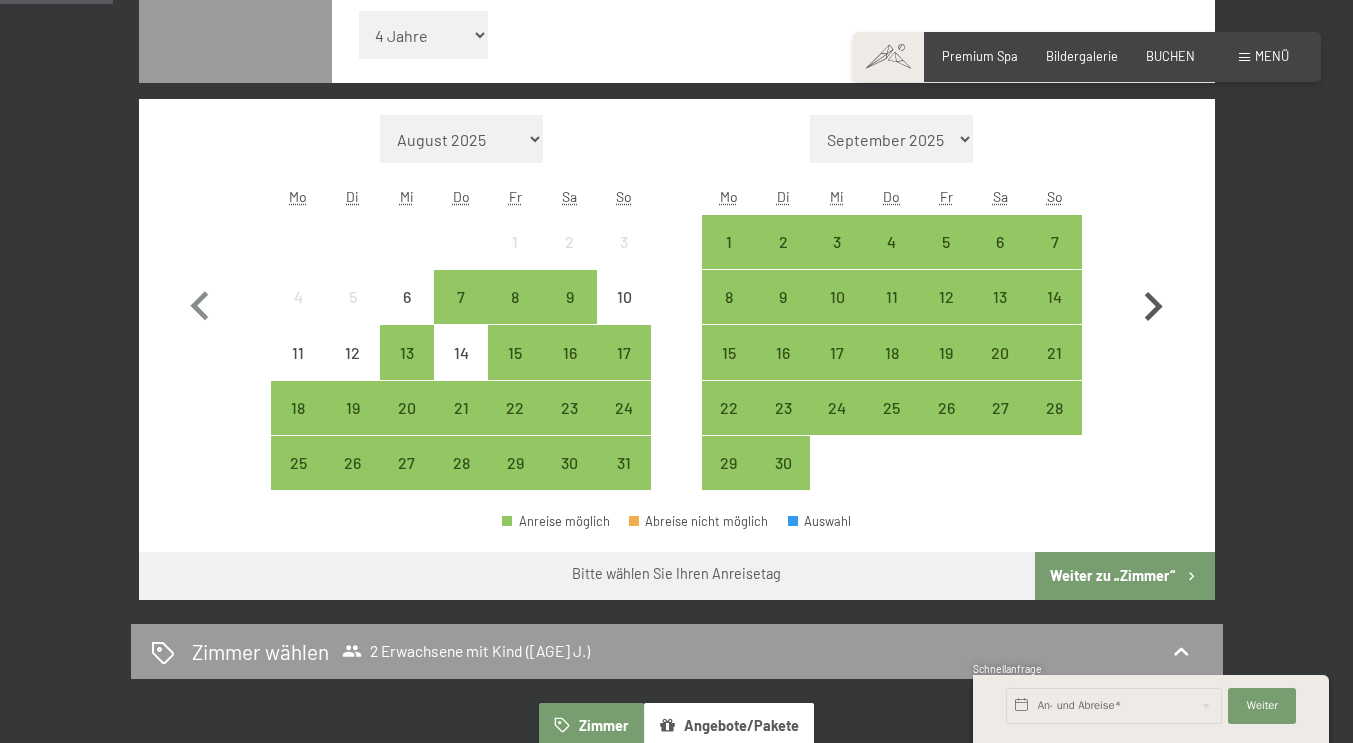 click 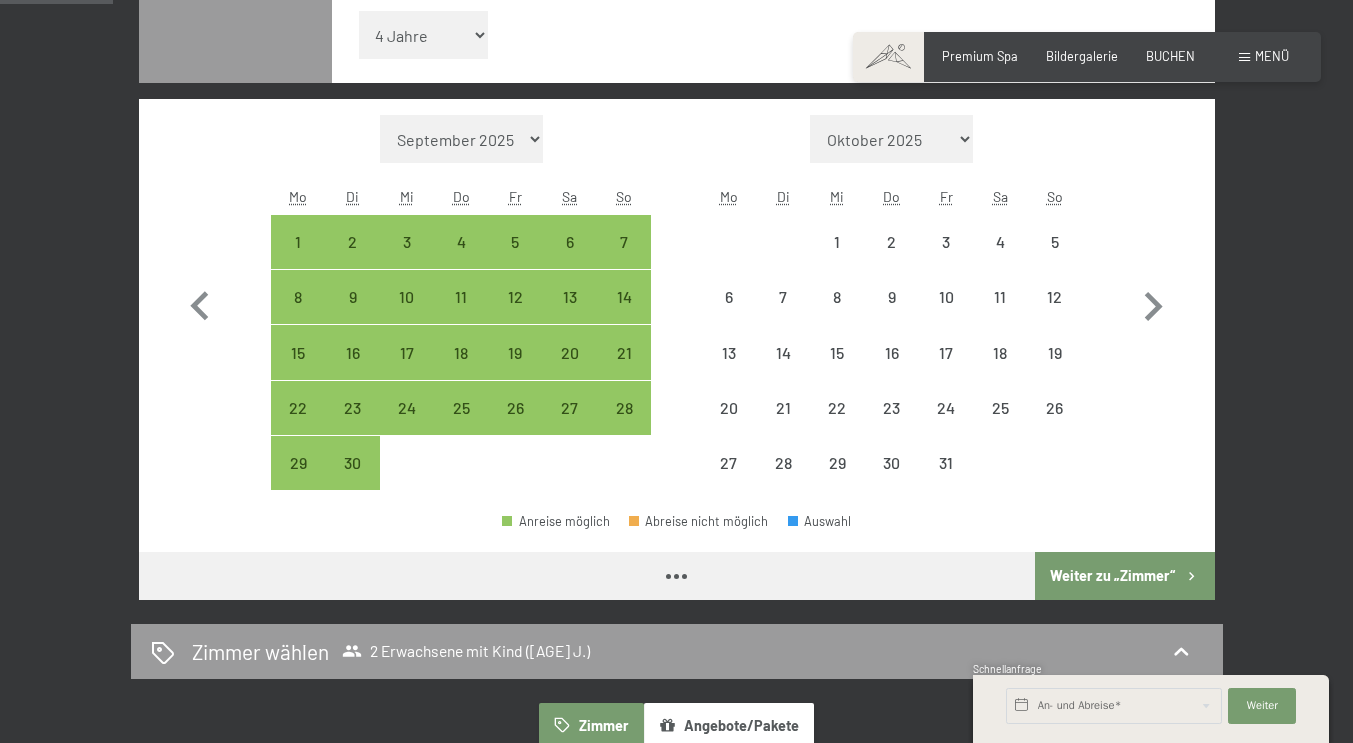 select on "2025-09-01" 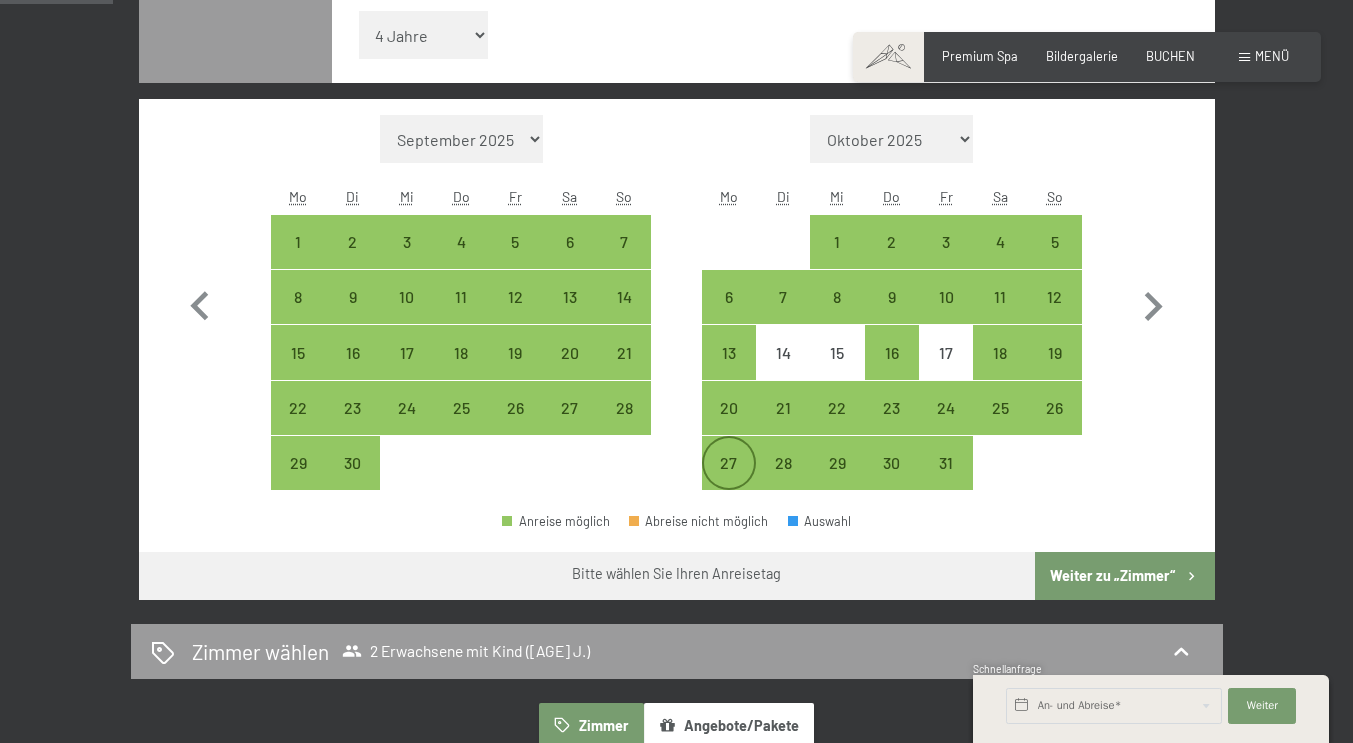 click on "27" at bounding box center (729, 480) 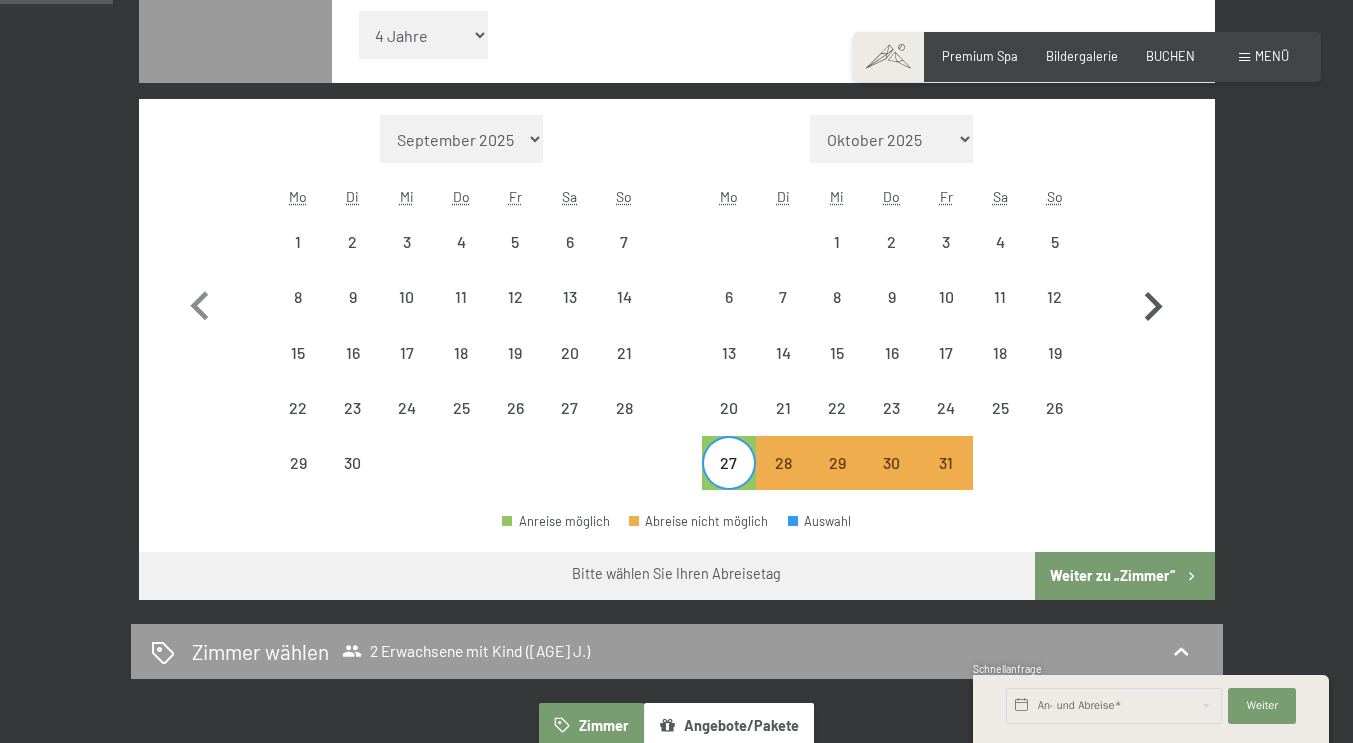 click 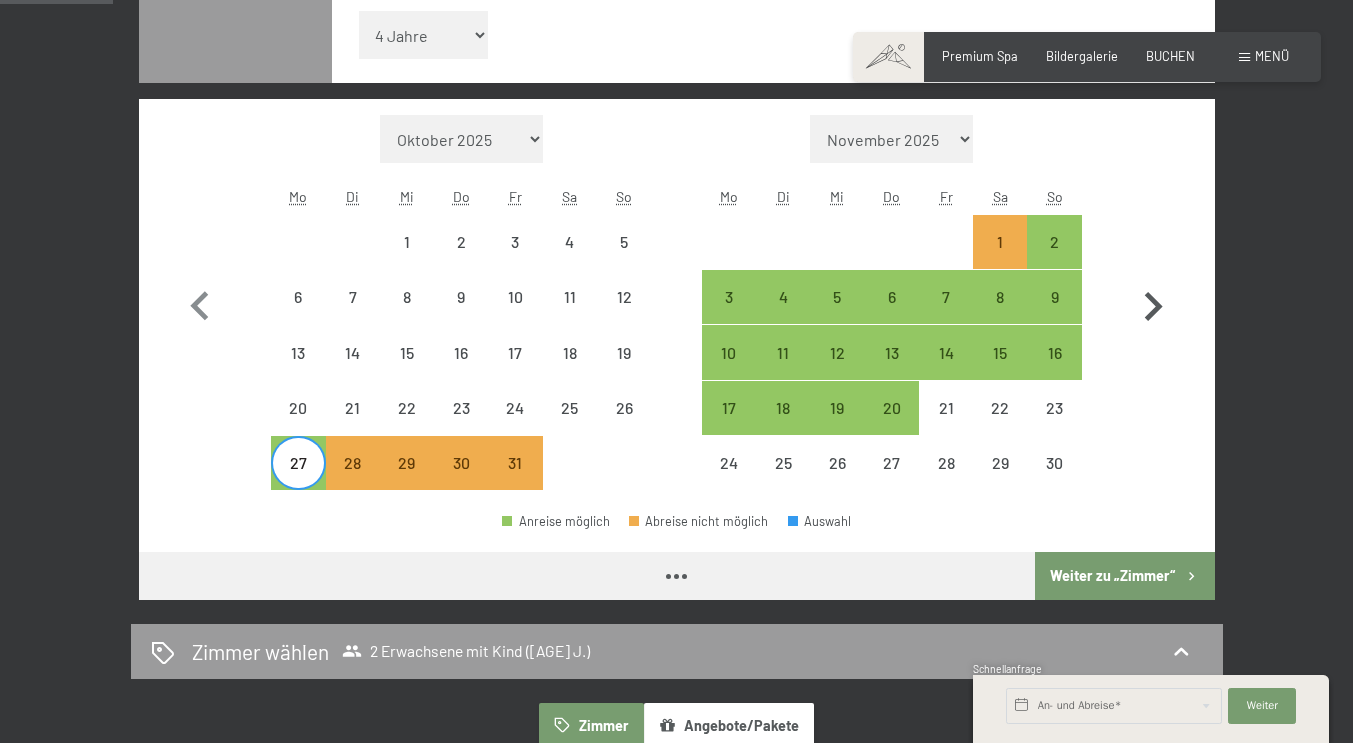 select on "2025-10-01" 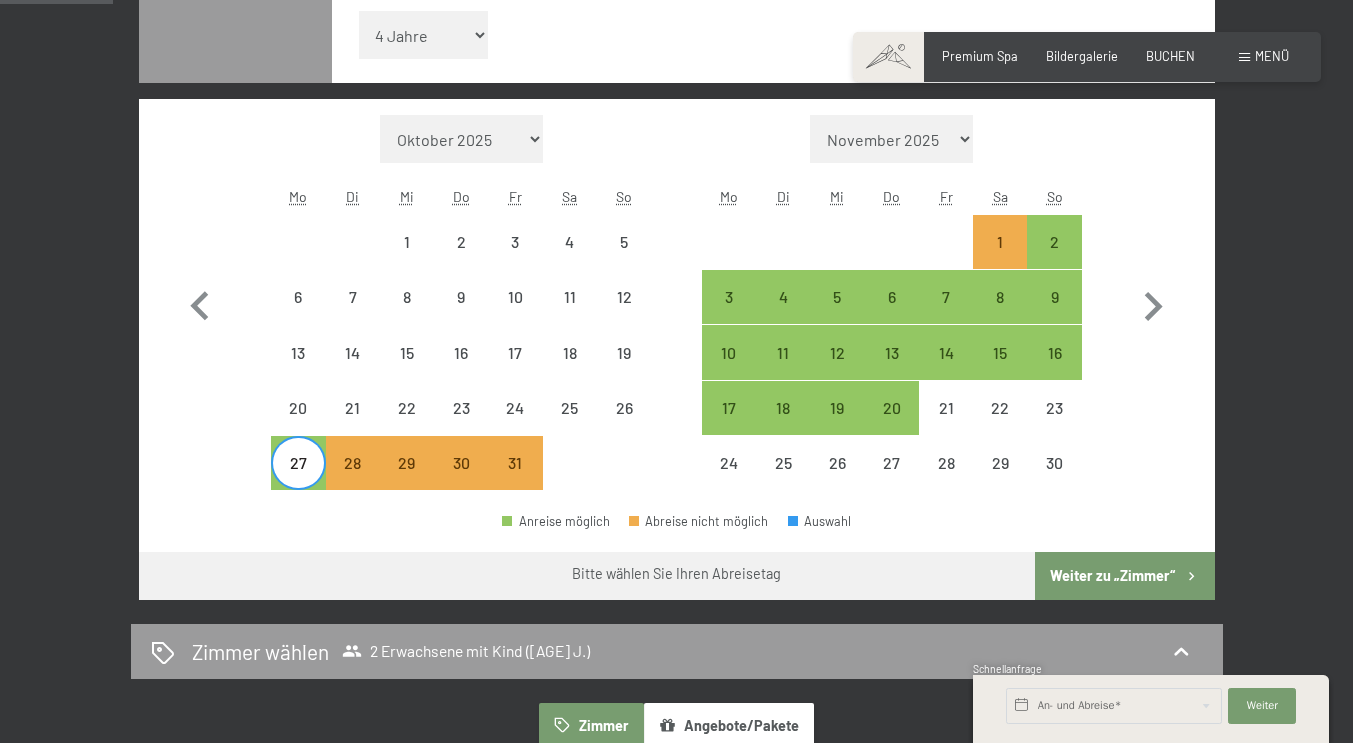 click on "27" at bounding box center (298, 480) 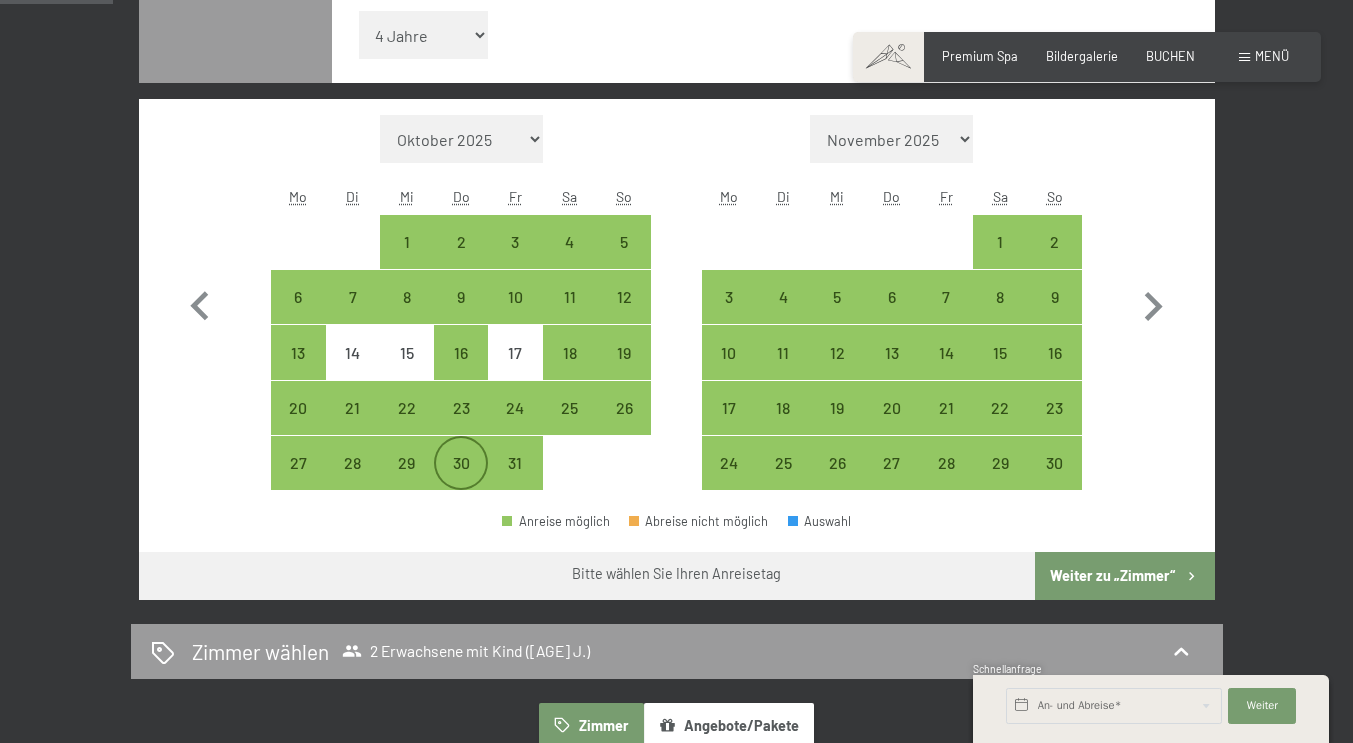 click on "30" at bounding box center (461, 480) 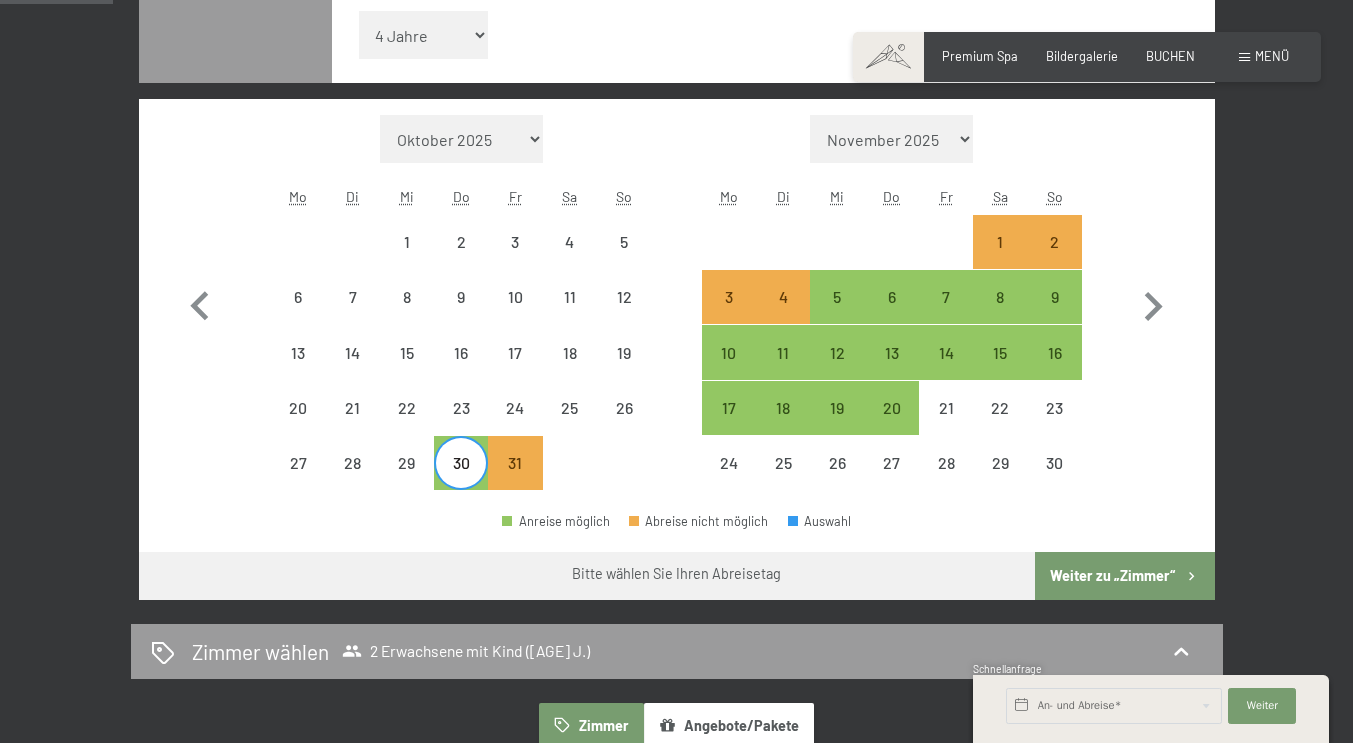 click on "Weiter zu „Zimmer“" at bounding box center [1124, 576] 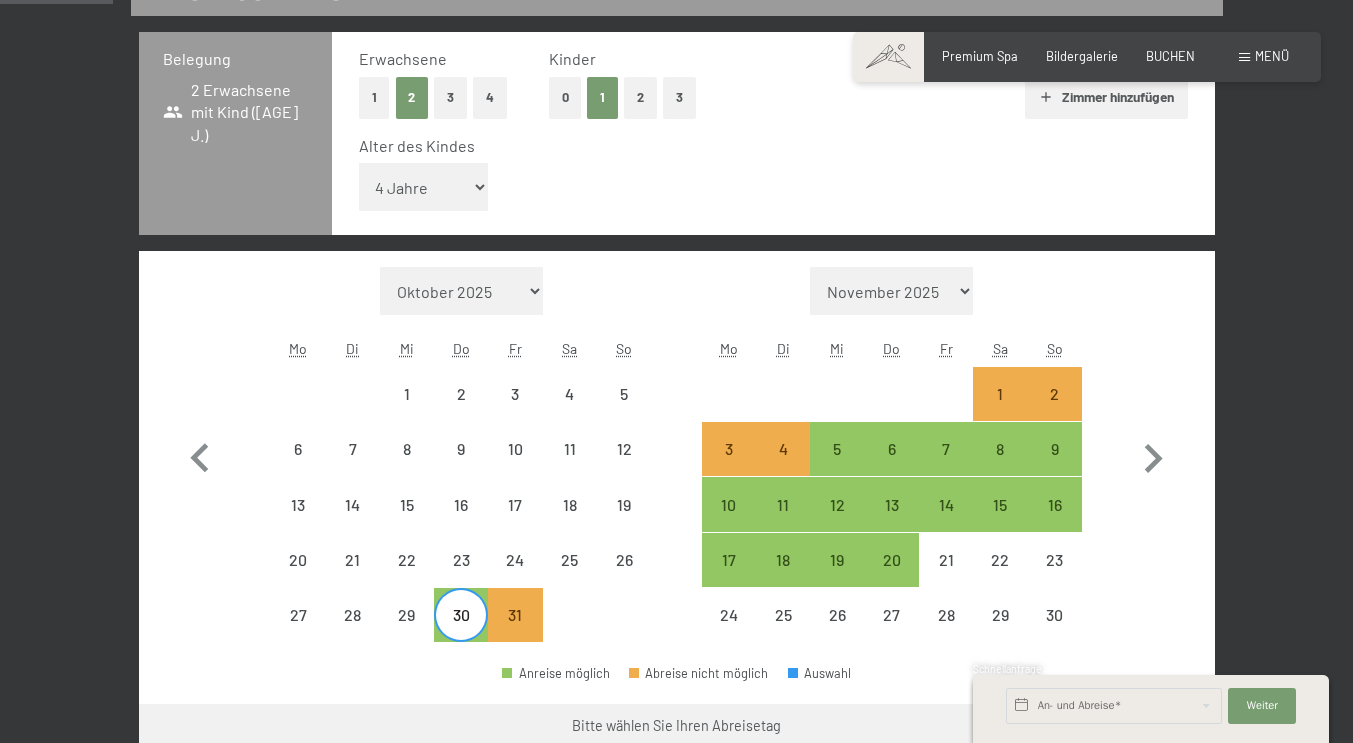 select on "2025-10-01" 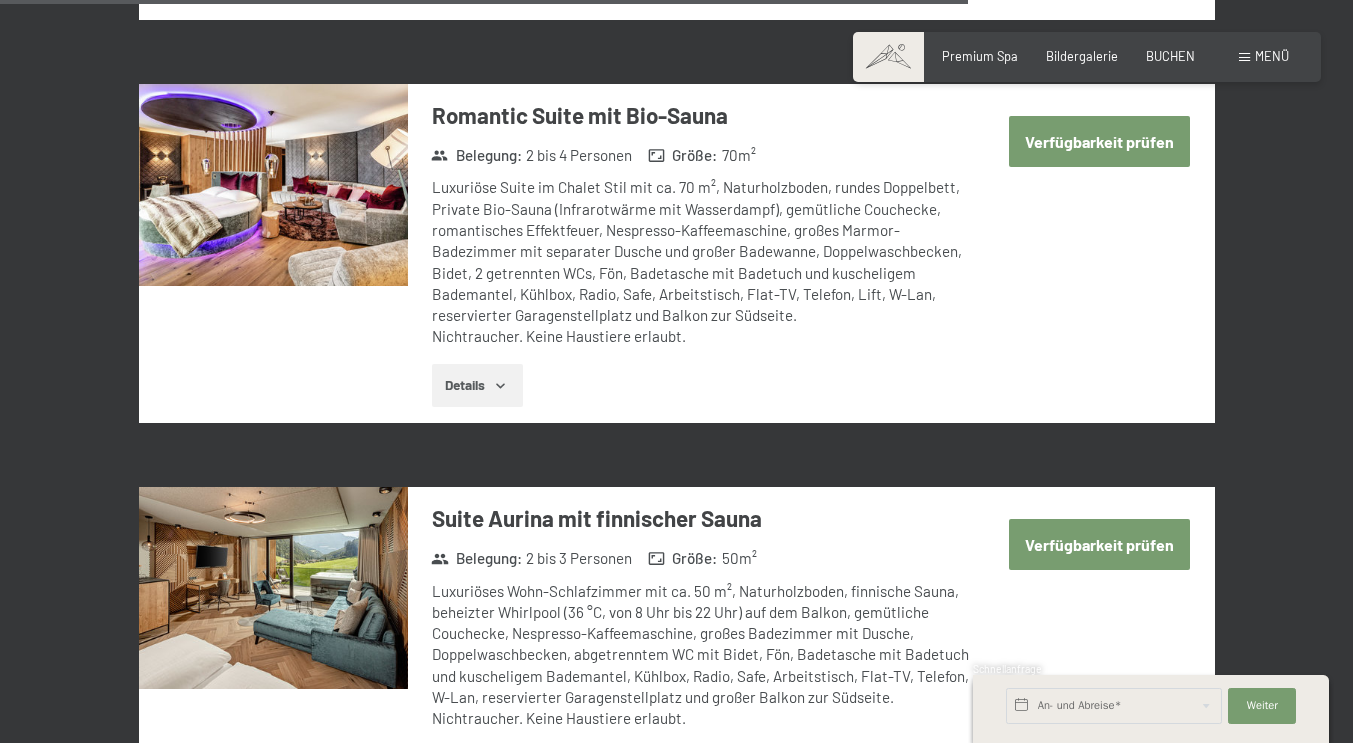 scroll, scrollTop: 4366, scrollLeft: 0, axis: vertical 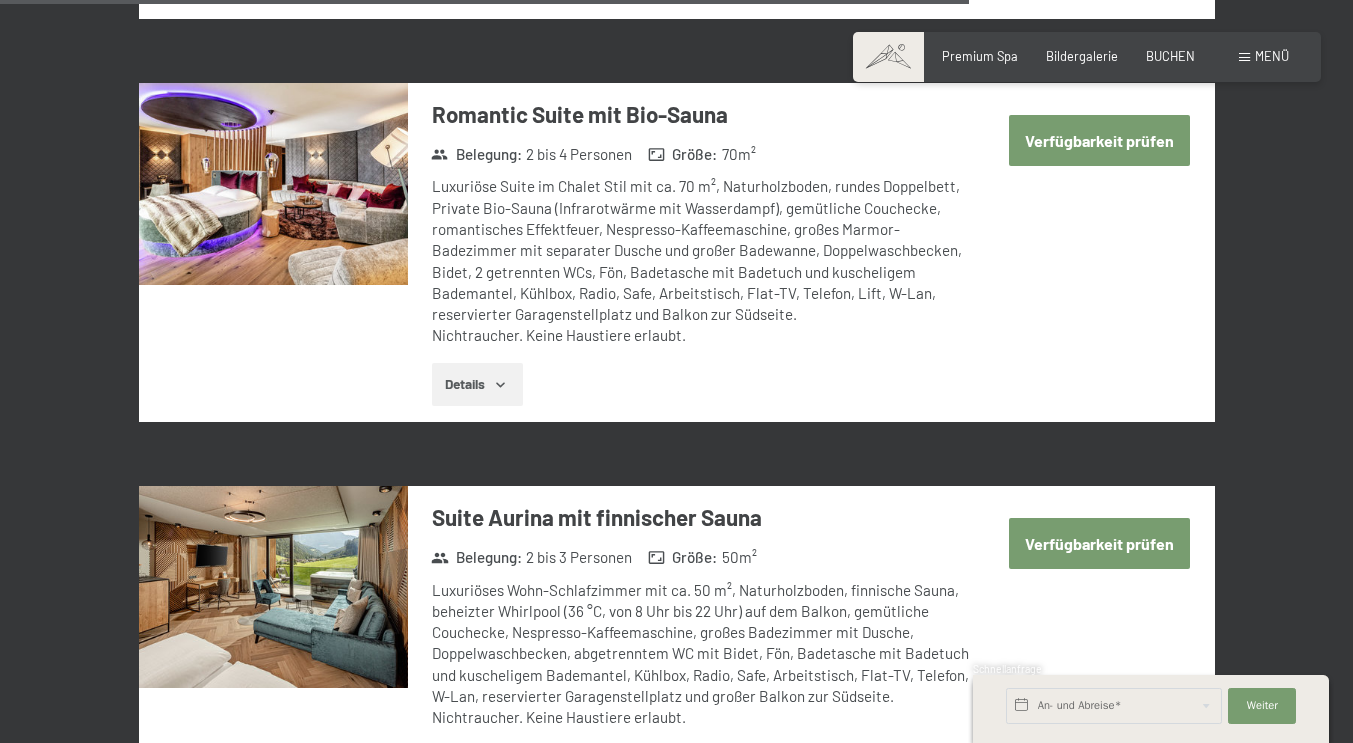 click on "Details" at bounding box center [702, 767] 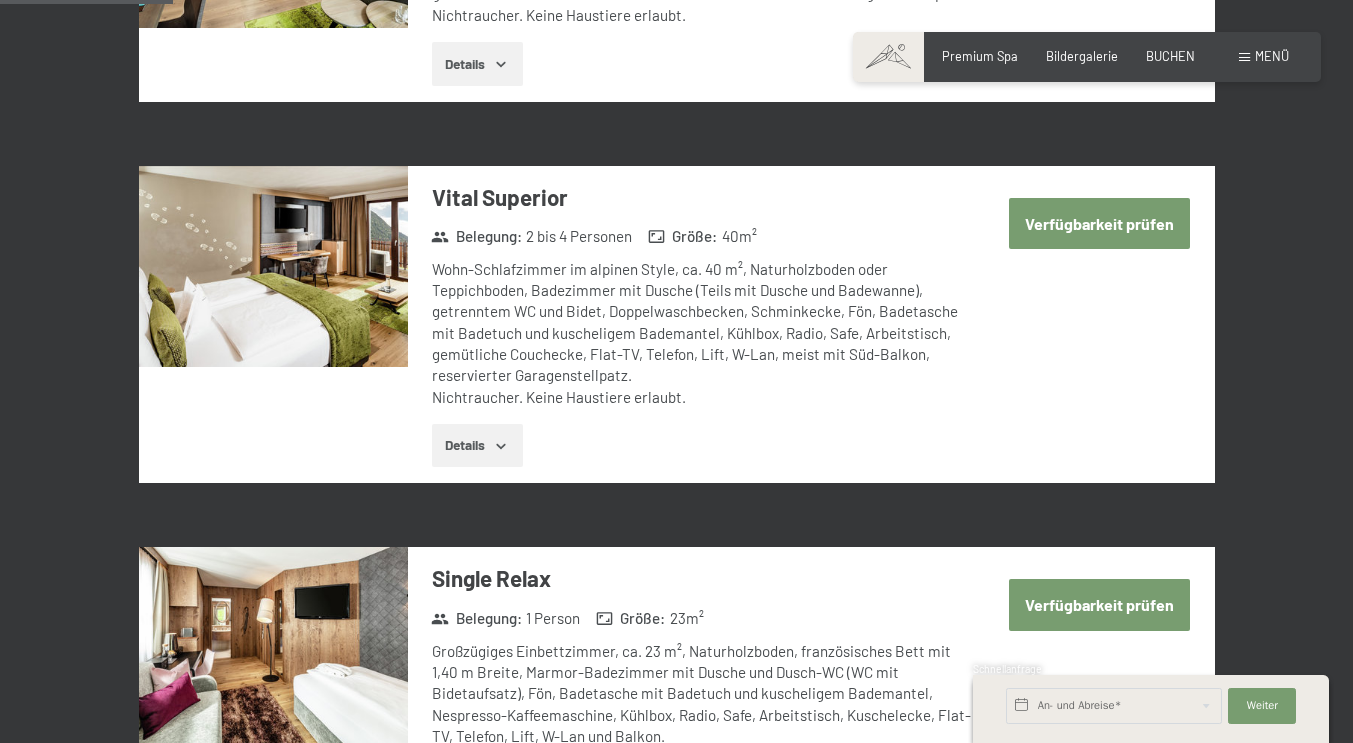 scroll, scrollTop: 777, scrollLeft: 0, axis: vertical 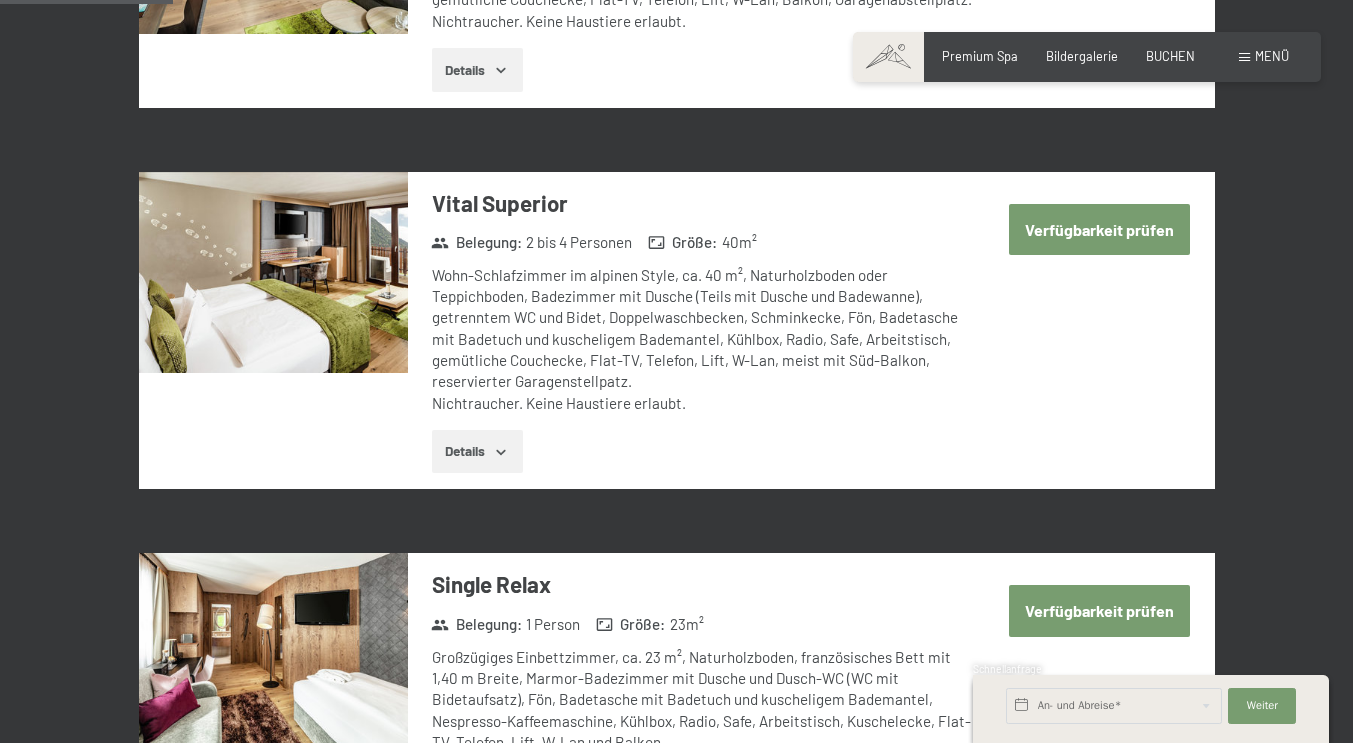 click on "Details" at bounding box center [477, 452] 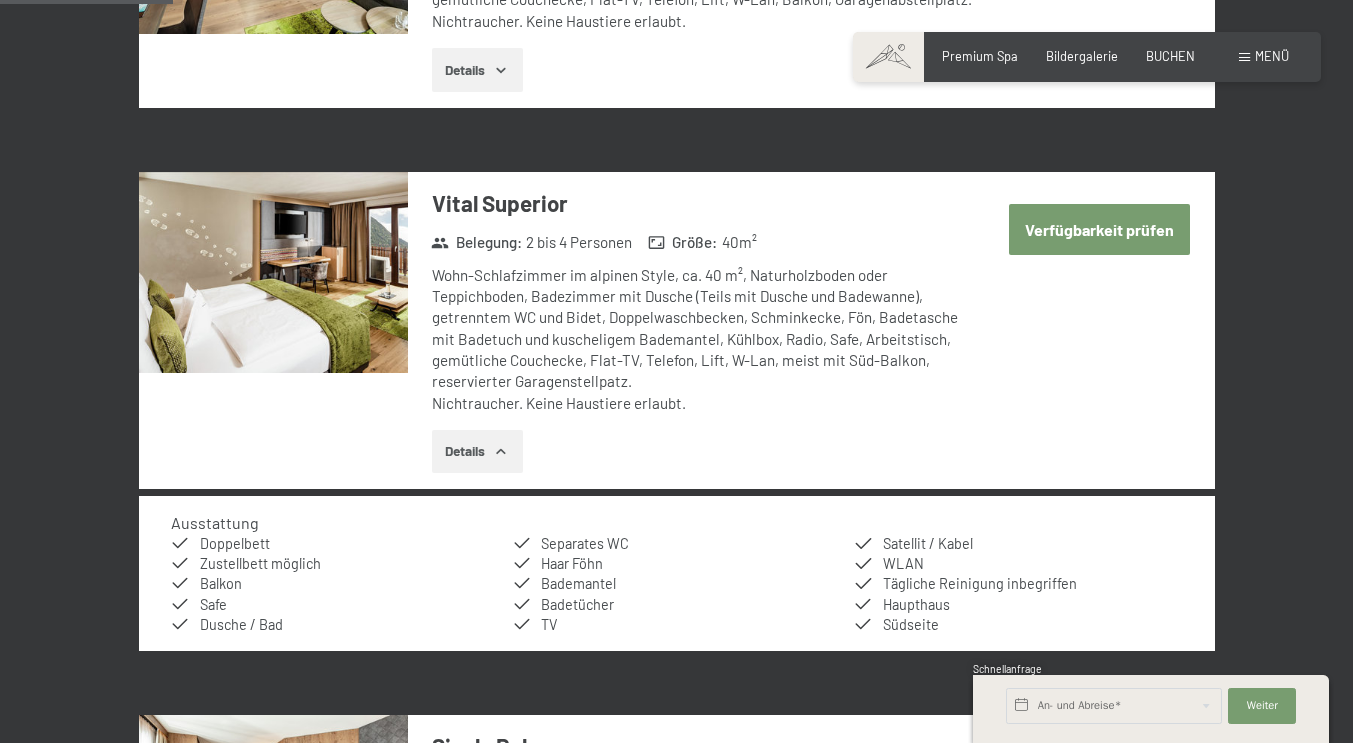 click on "Details" at bounding box center [477, 452] 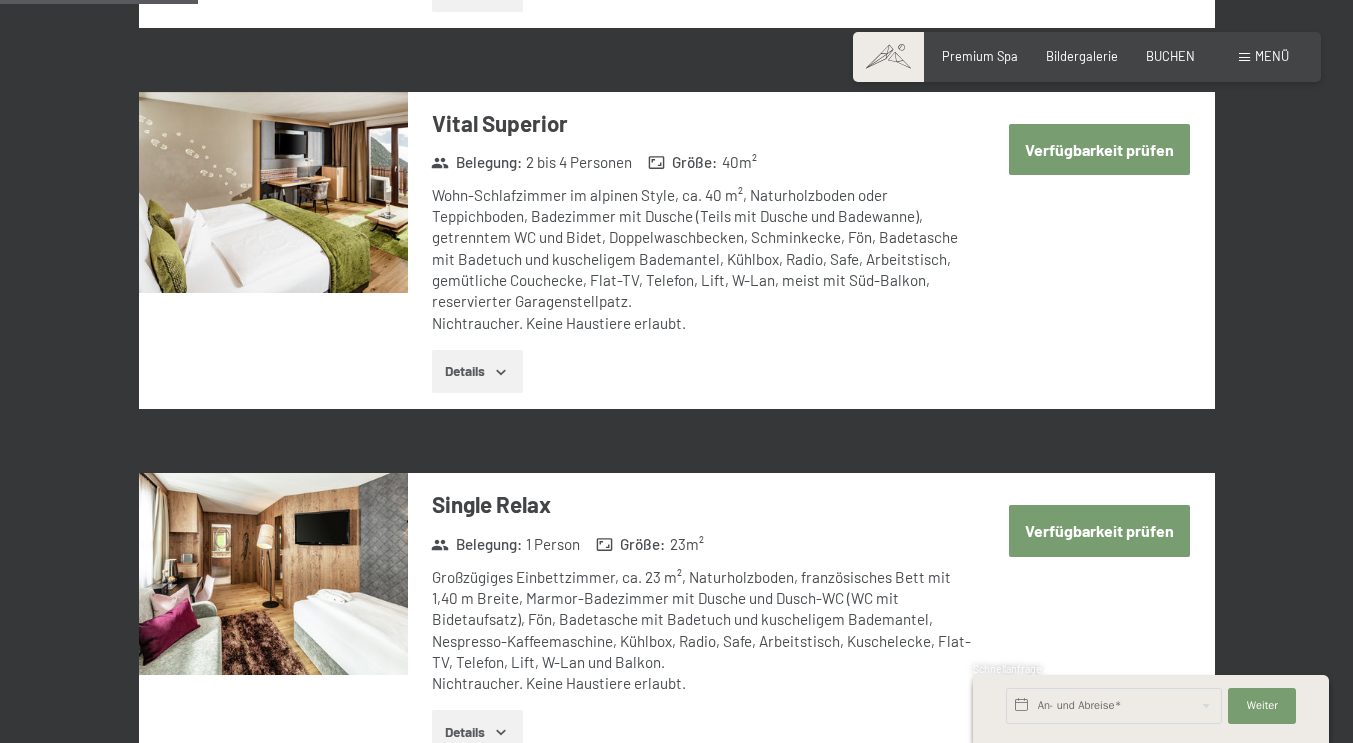 scroll, scrollTop: 906, scrollLeft: 0, axis: vertical 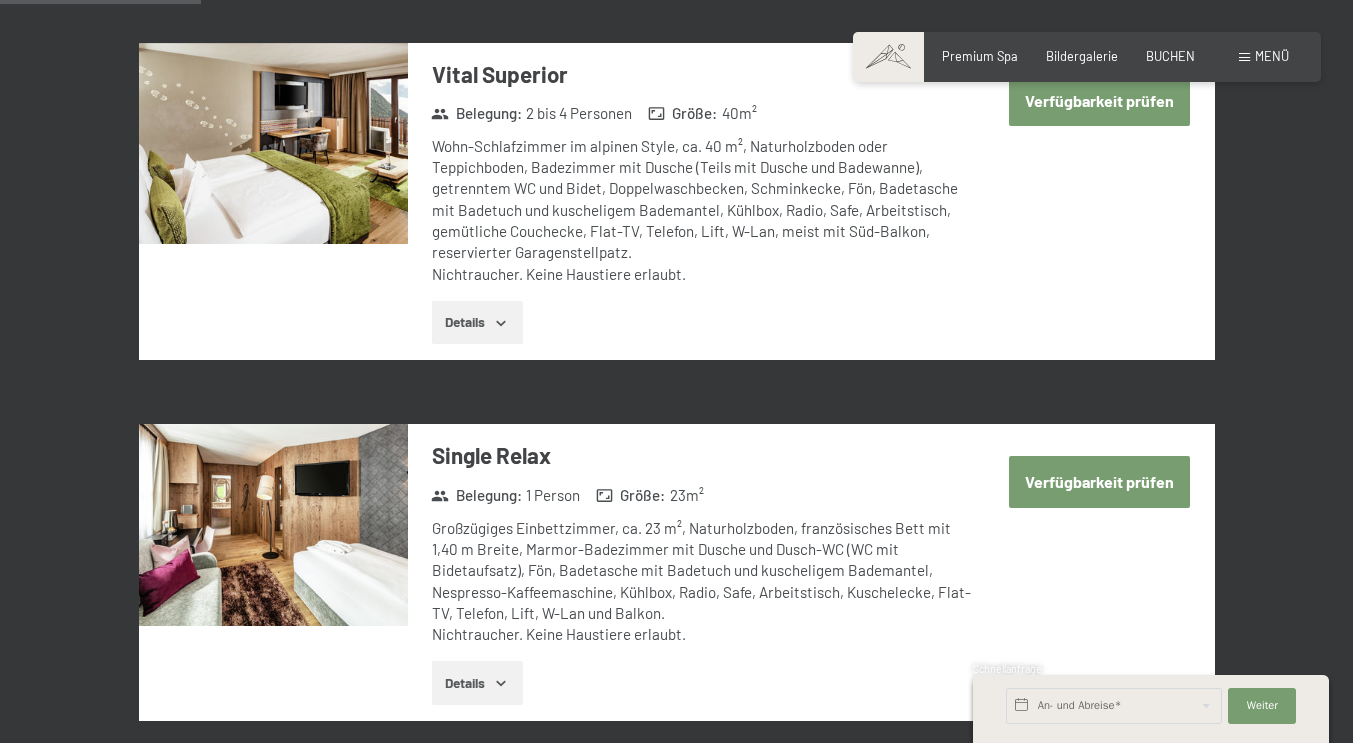 click on "Verfügbarkeit prüfen" at bounding box center (1099, 100) 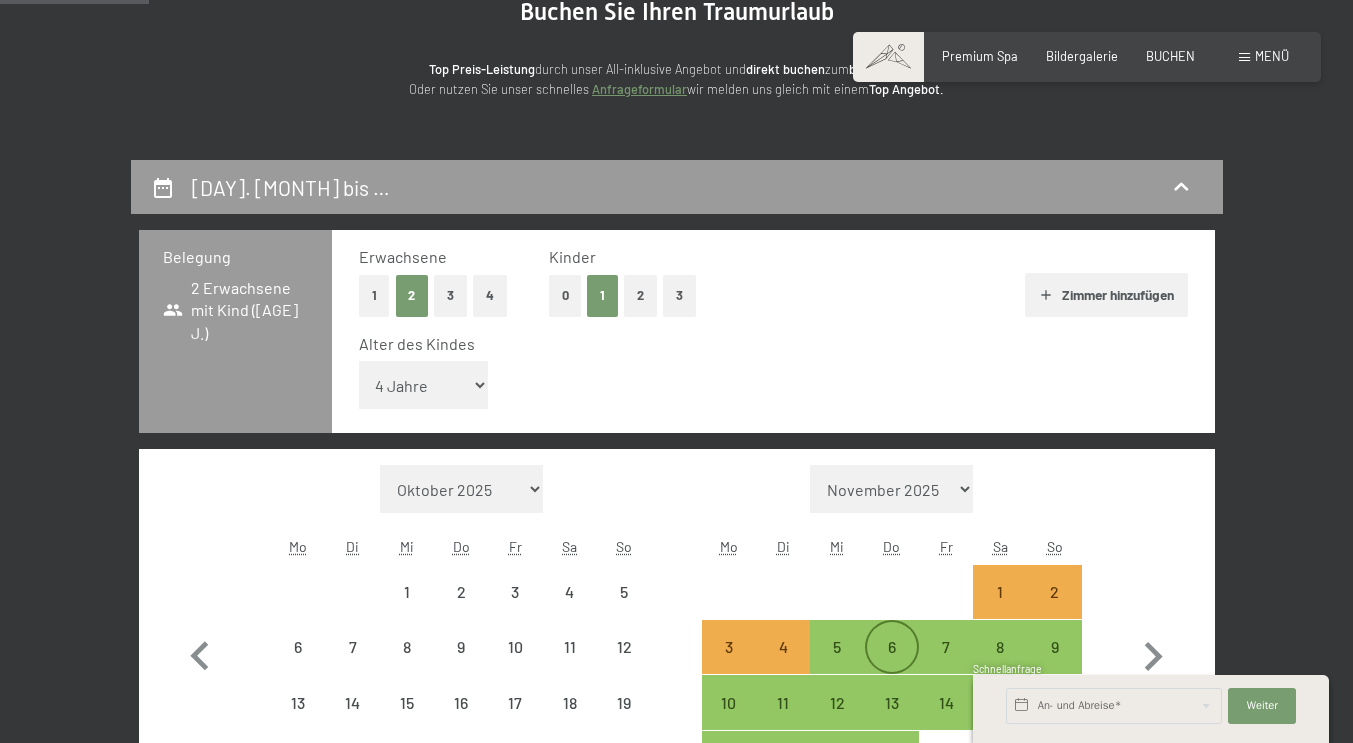 scroll, scrollTop: 221, scrollLeft: 0, axis: vertical 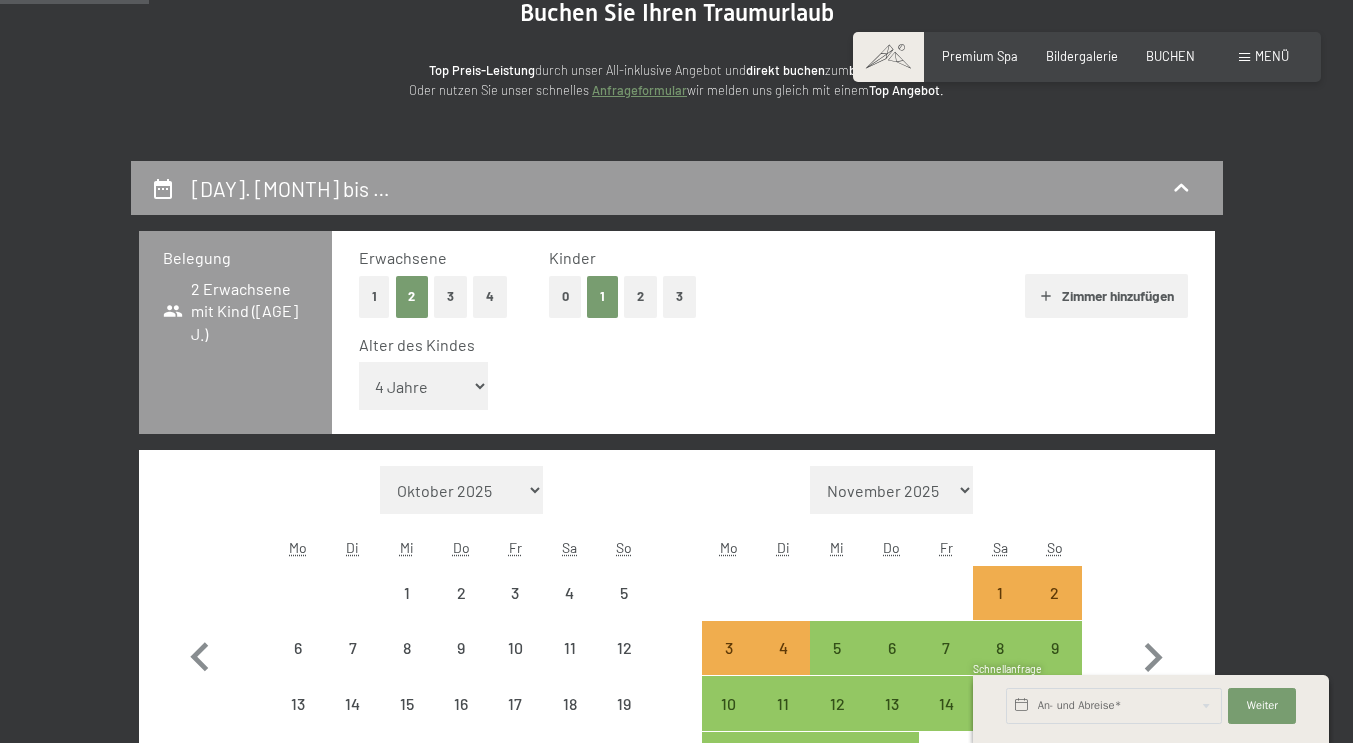 click on "Zimmer hinzufügen" at bounding box center (1106, 296) 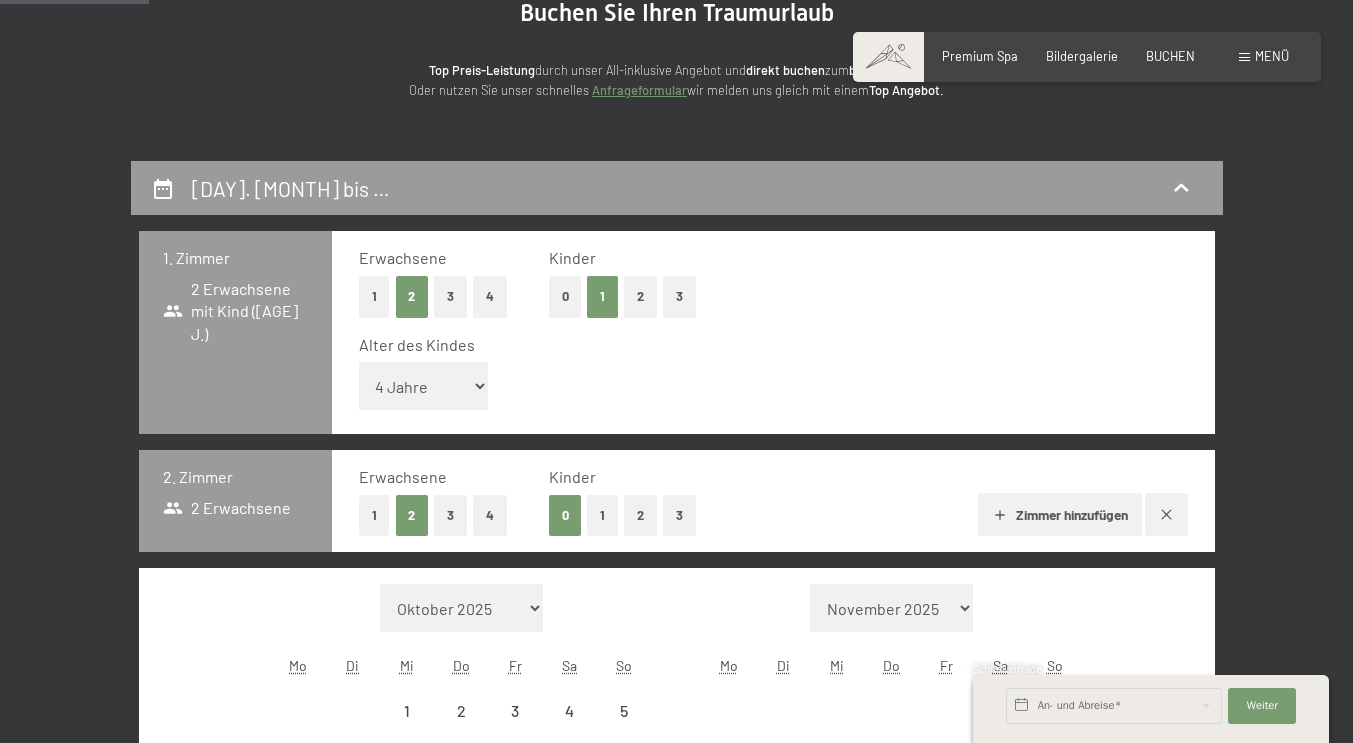 select on "2025-10-01" 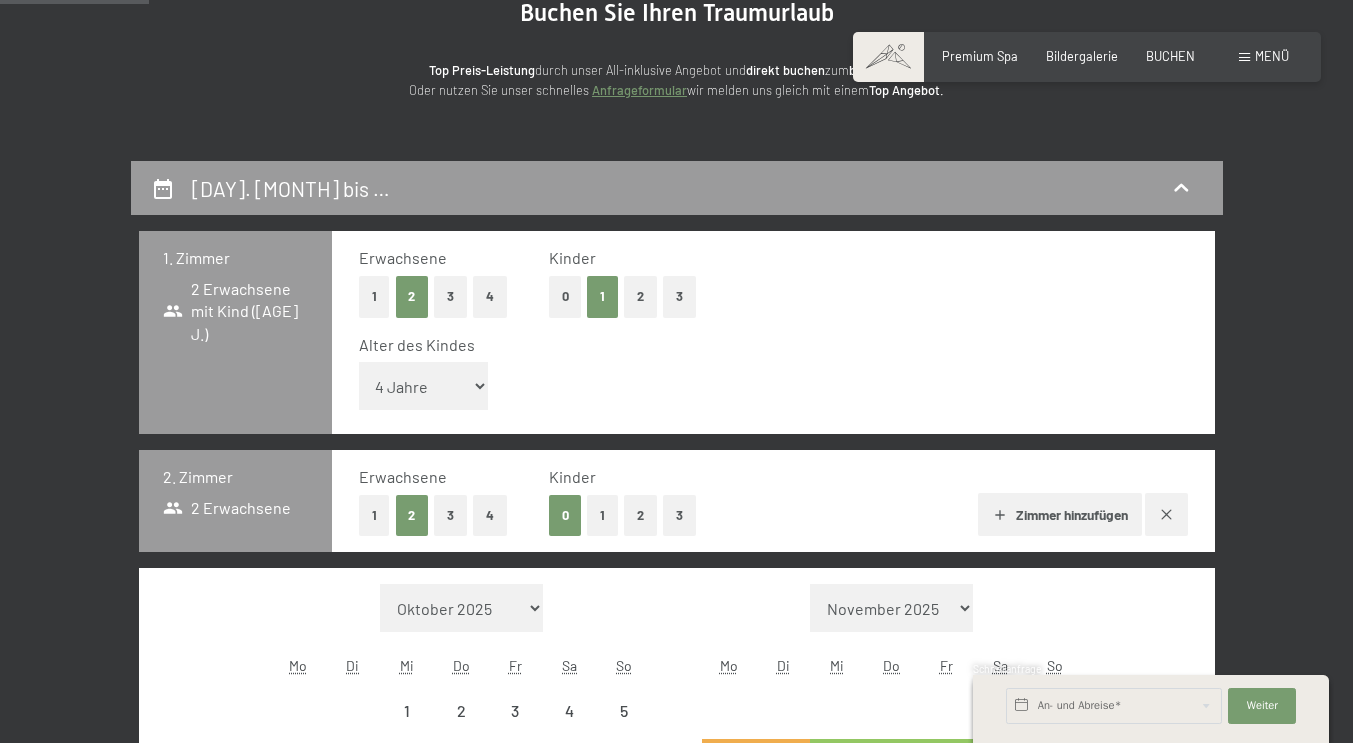 click 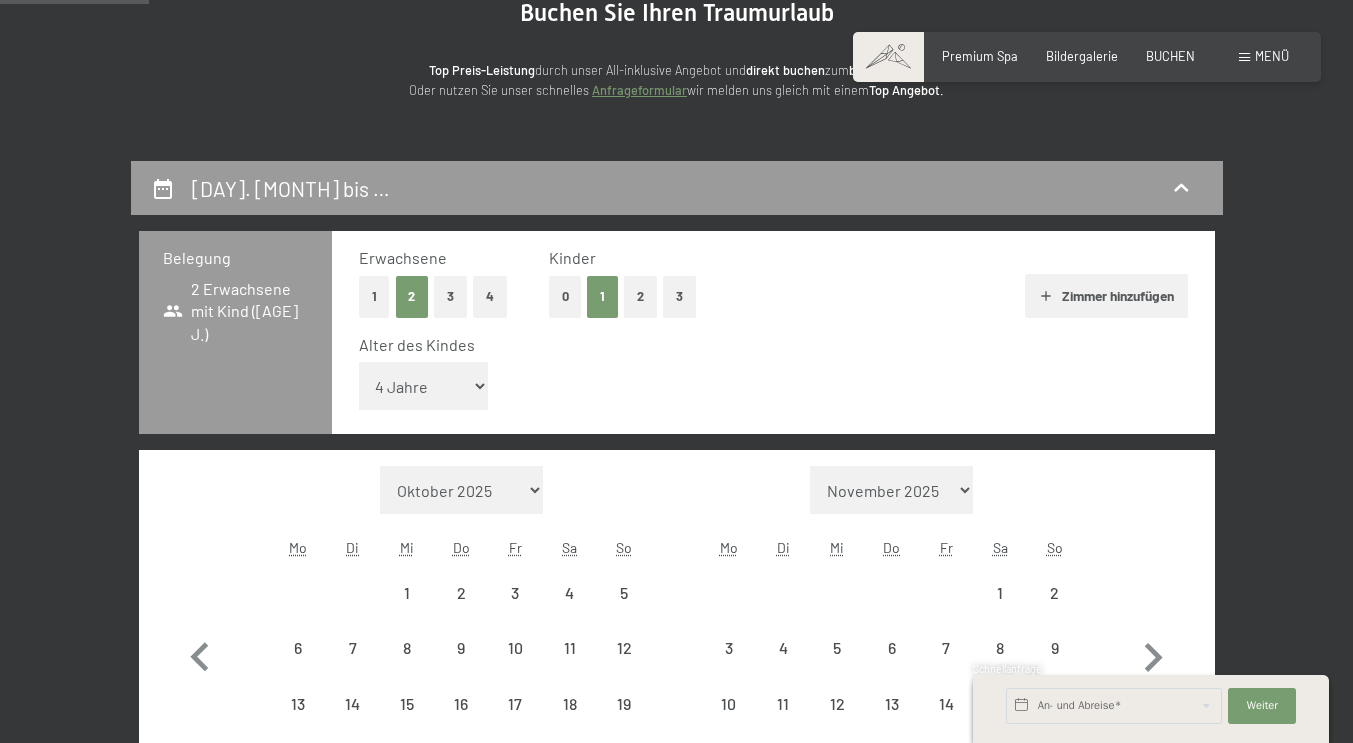 select on "2025-10-01" 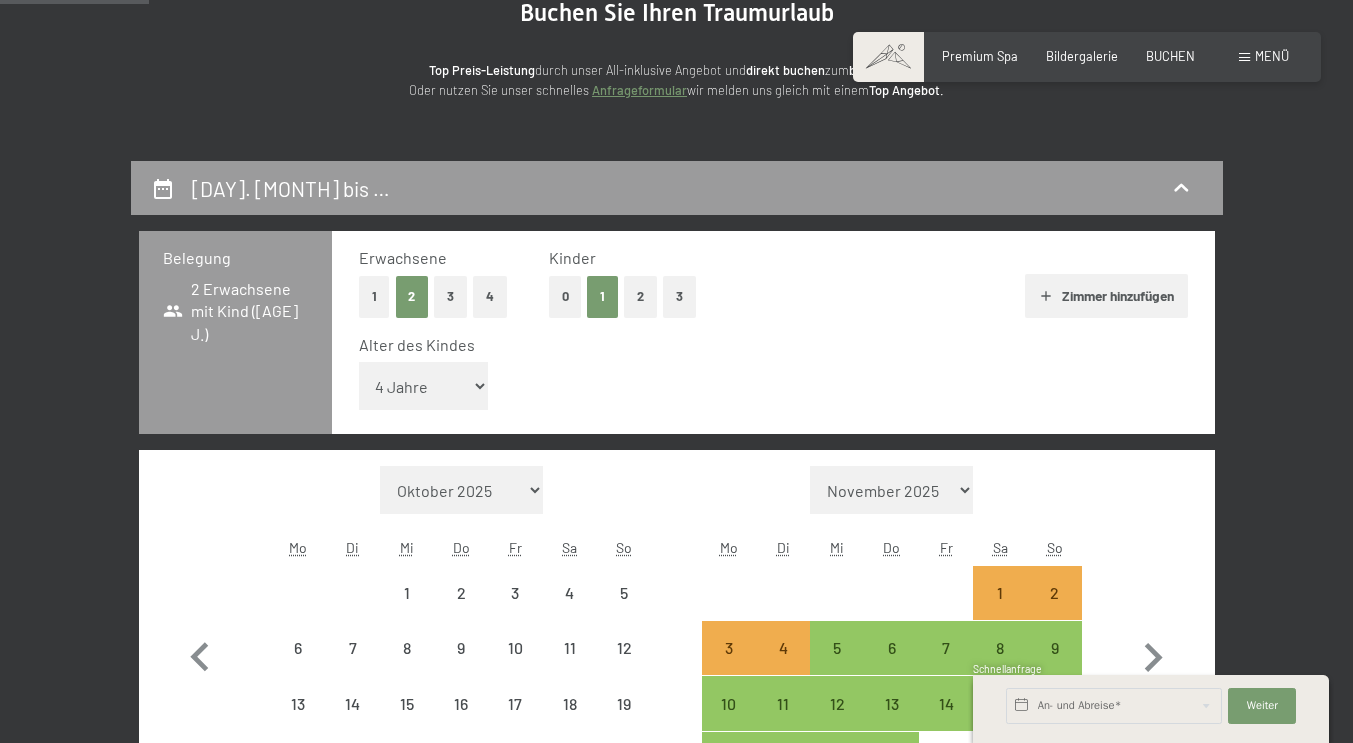 select on "2025-10-01" 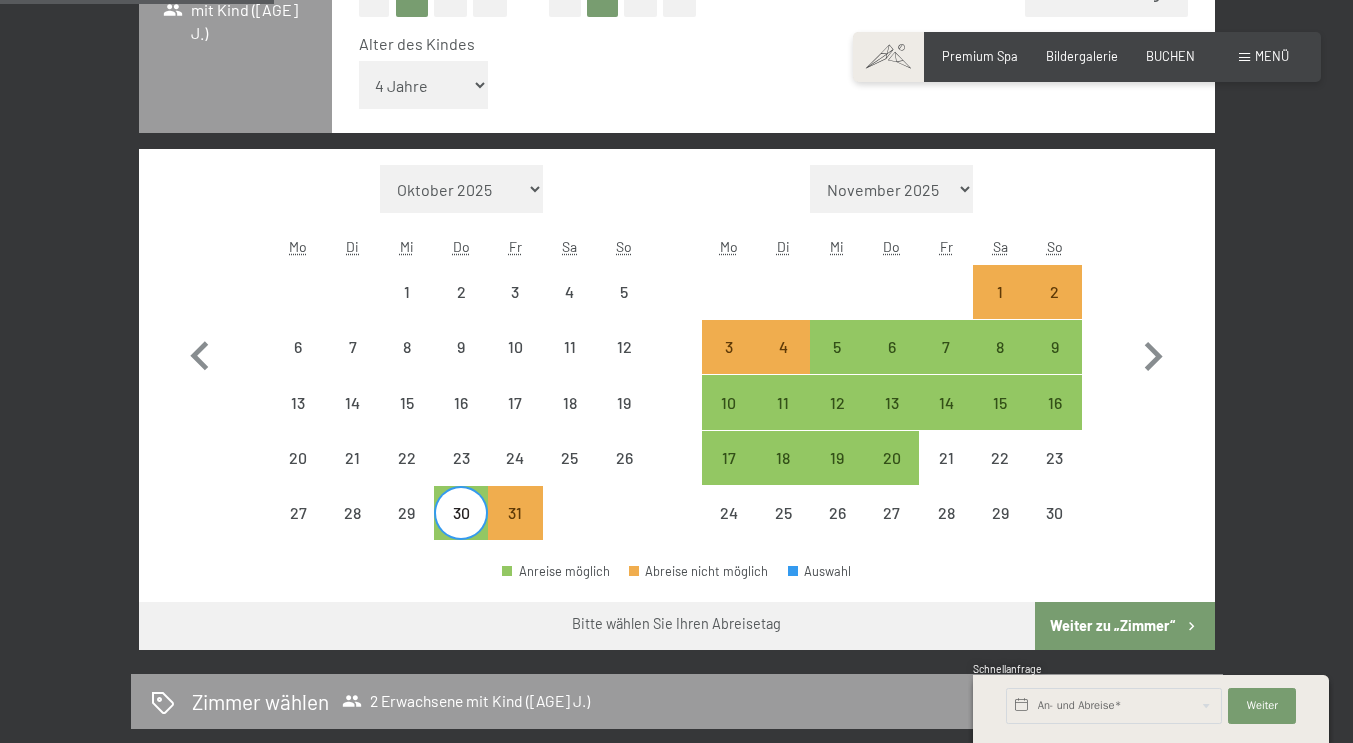 scroll, scrollTop: 526, scrollLeft: 0, axis: vertical 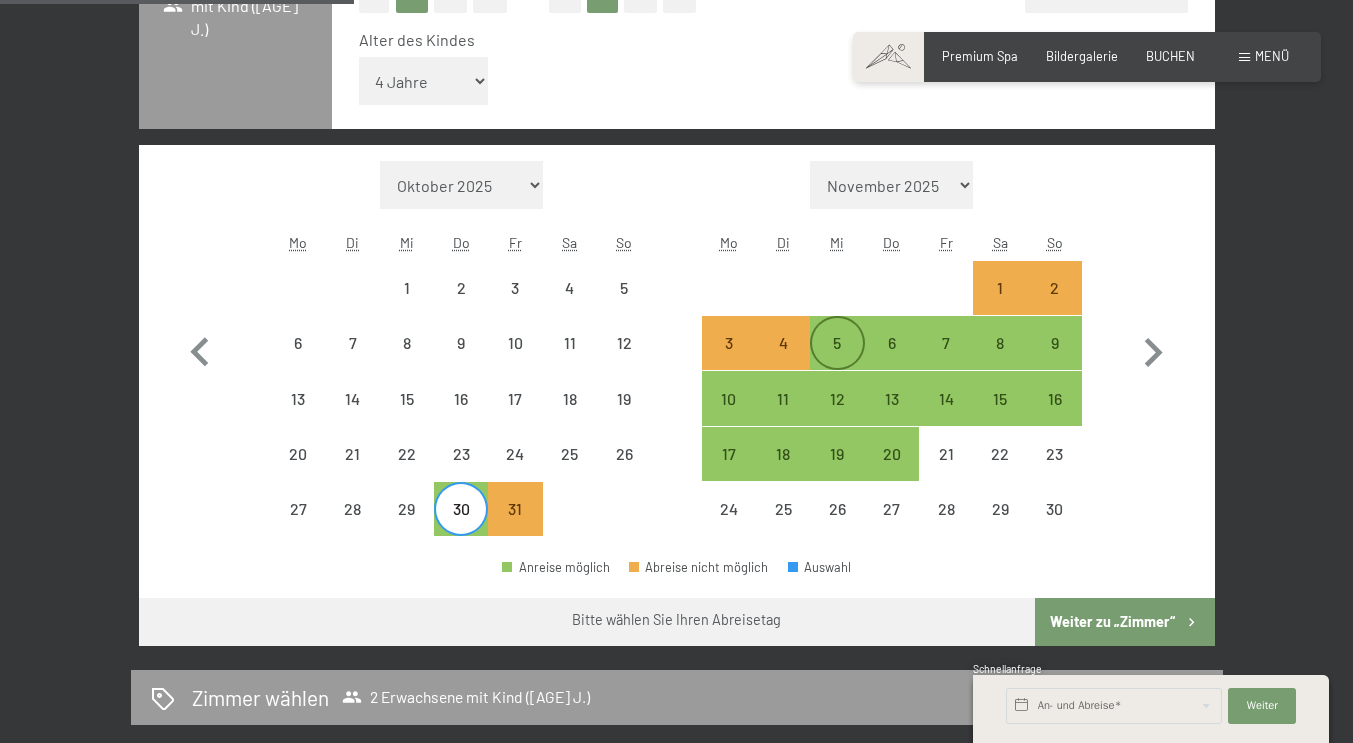 click on "5" at bounding box center [837, 360] 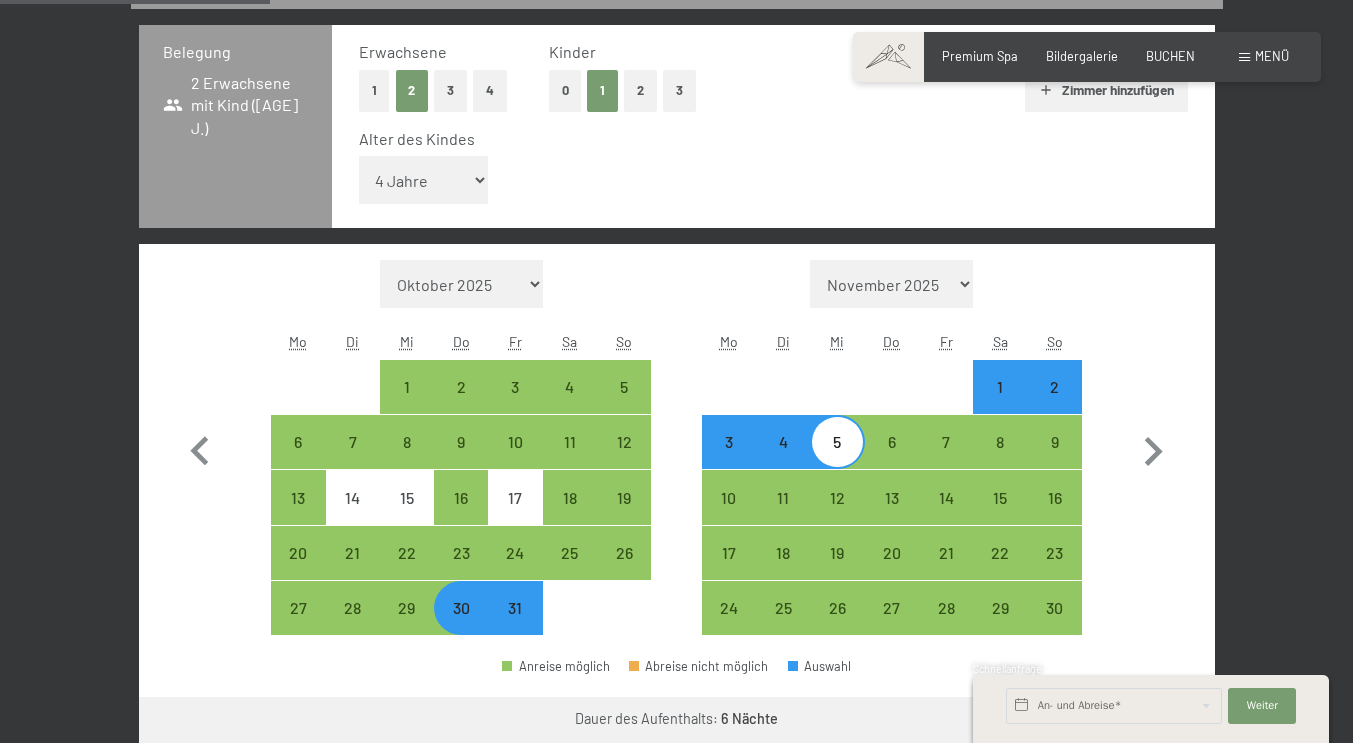 scroll, scrollTop: 440, scrollLeft: 0, axis: vertical 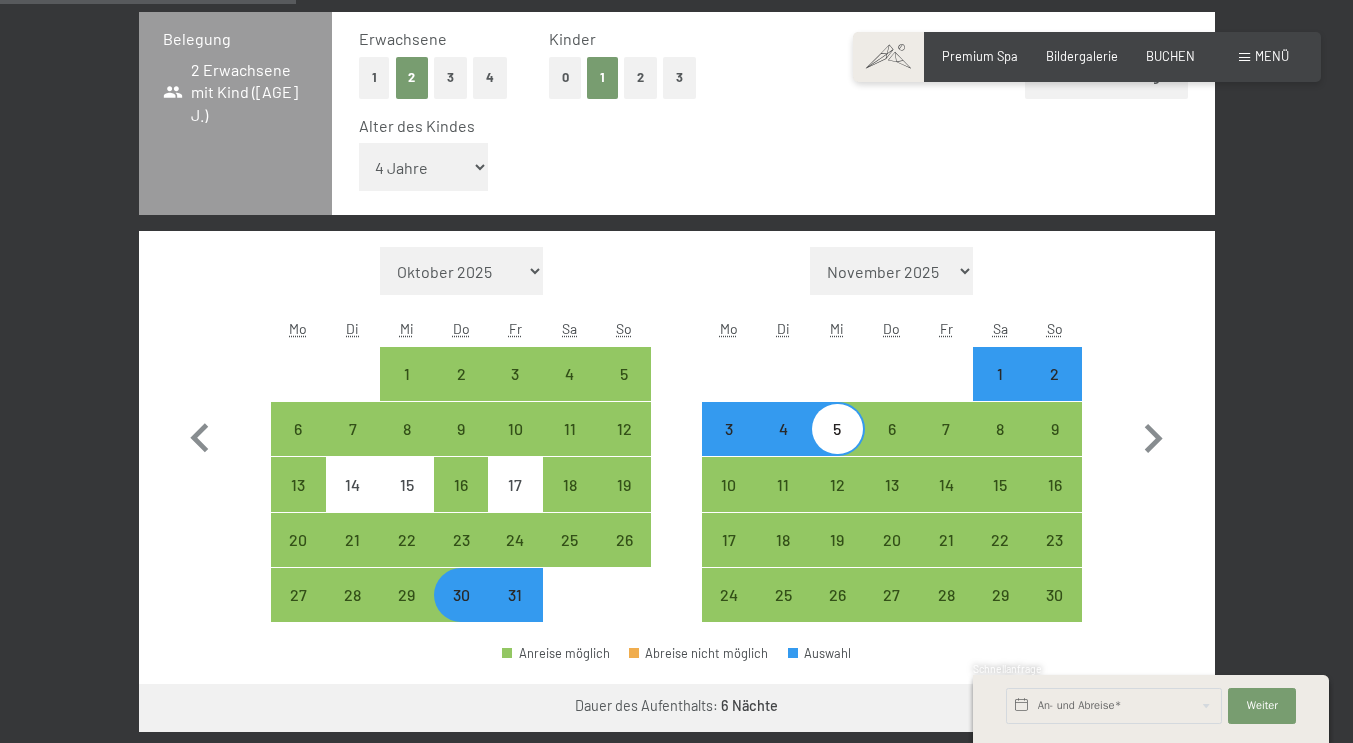click on "5" at bounding box center [837, 446] 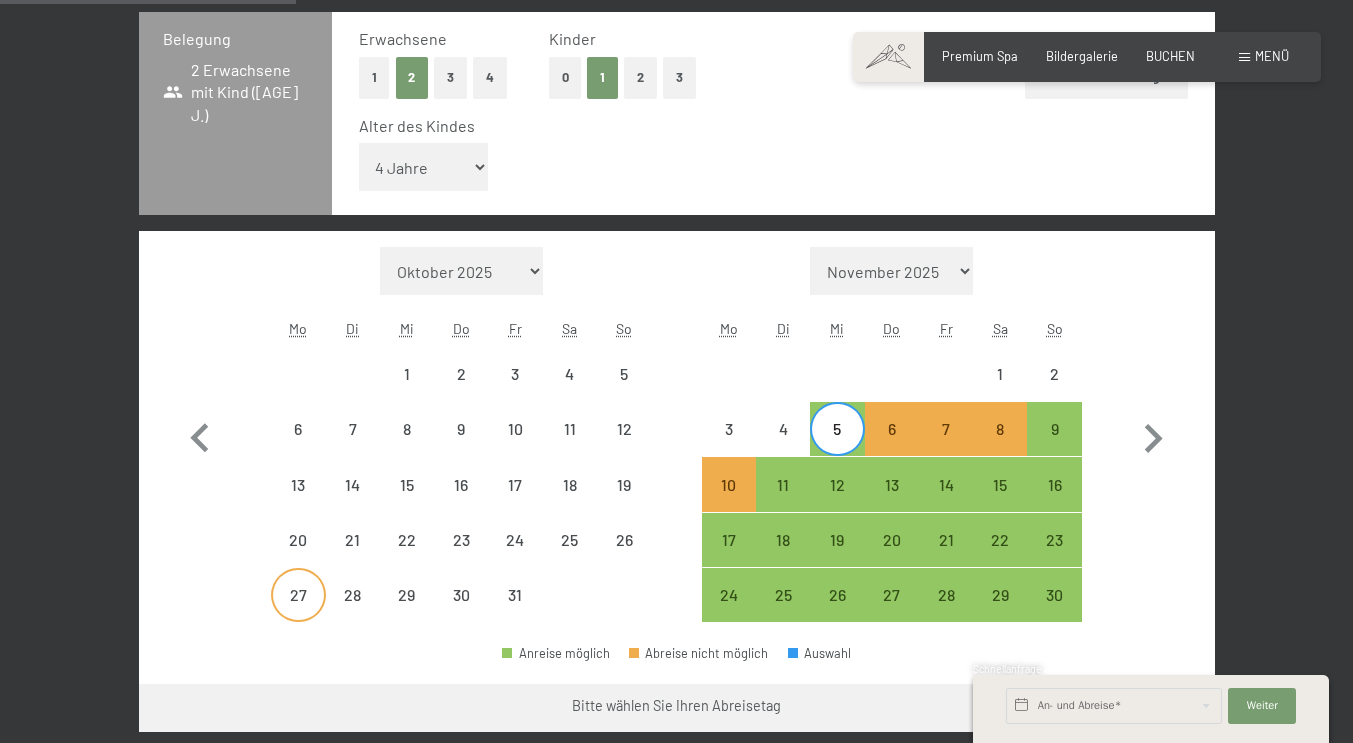 click on "27" at bounding box center [298, 612] 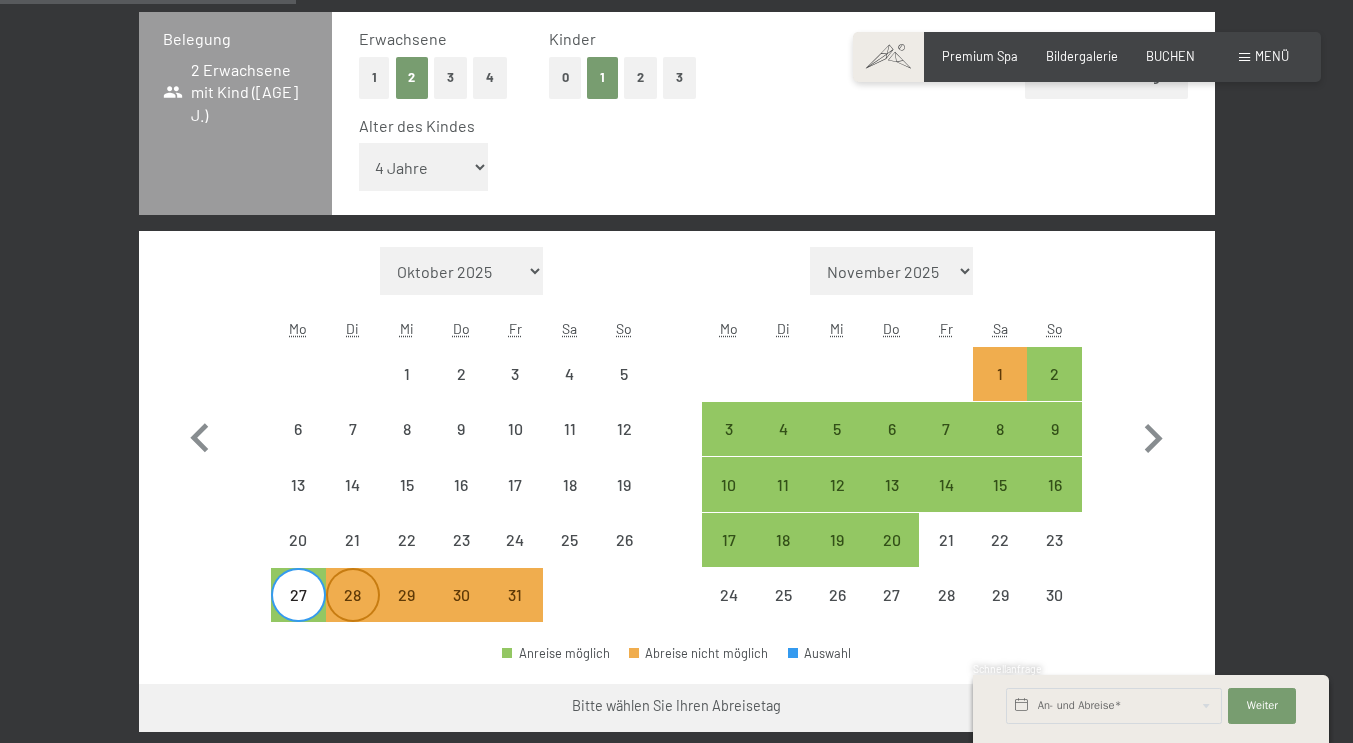 click on "28" at bounding box center (353, 612) 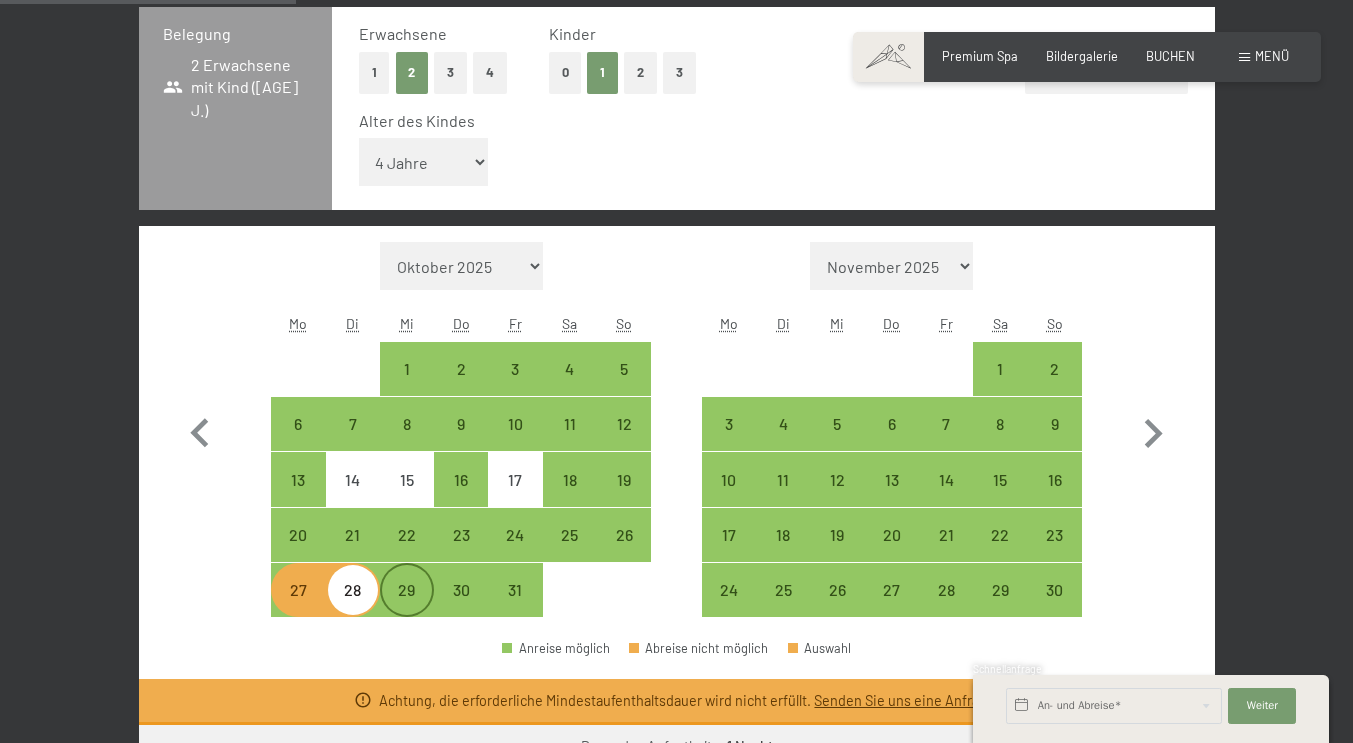scroll, scrollTop: 446, scrollLeft: 0, axis: vertical 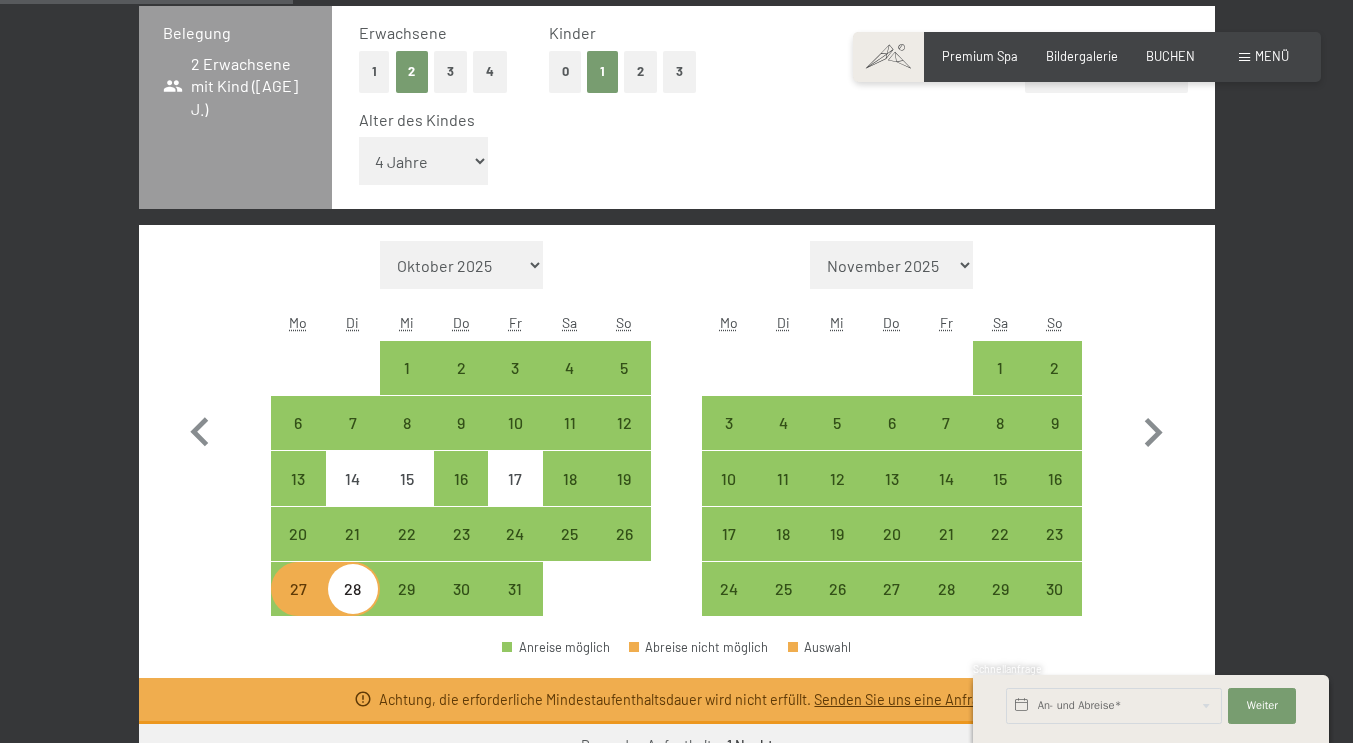 click on "27" at bounding box center (298, 606) 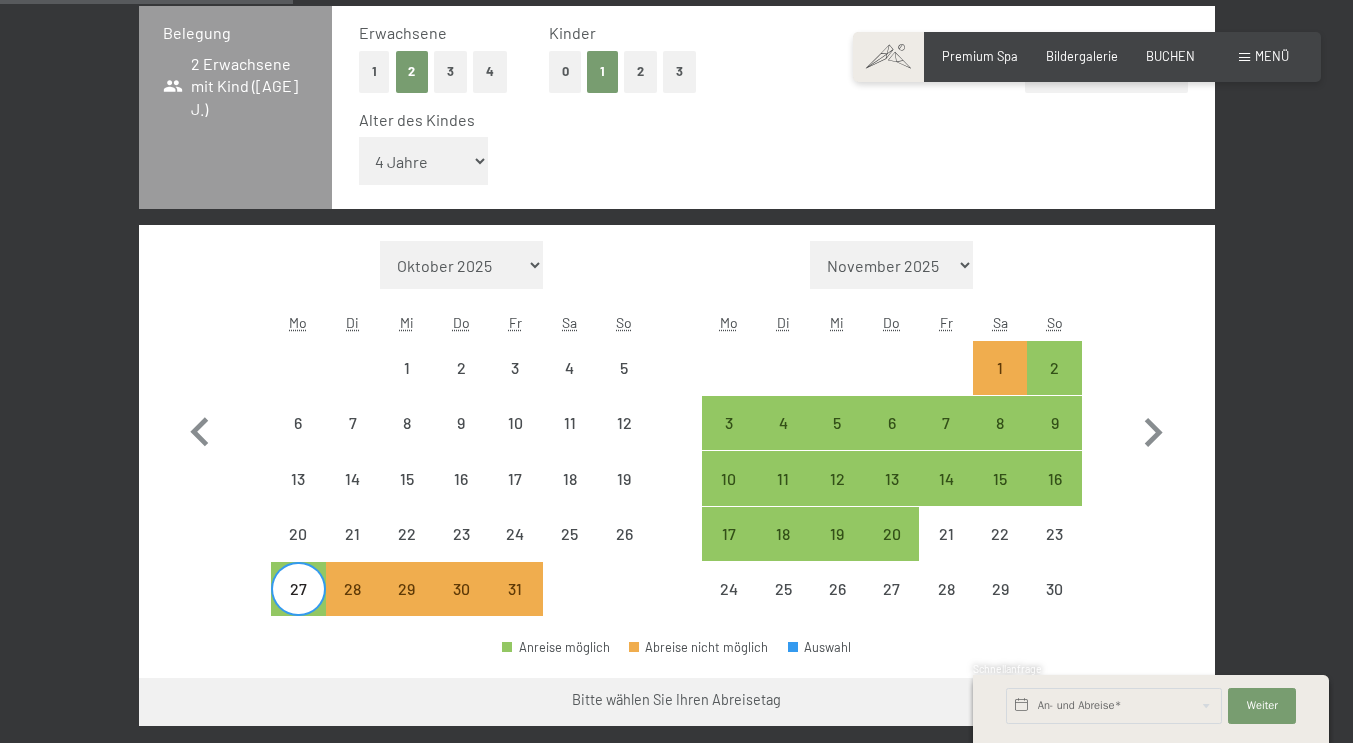 click on "27" at bounding box center [298, 606] 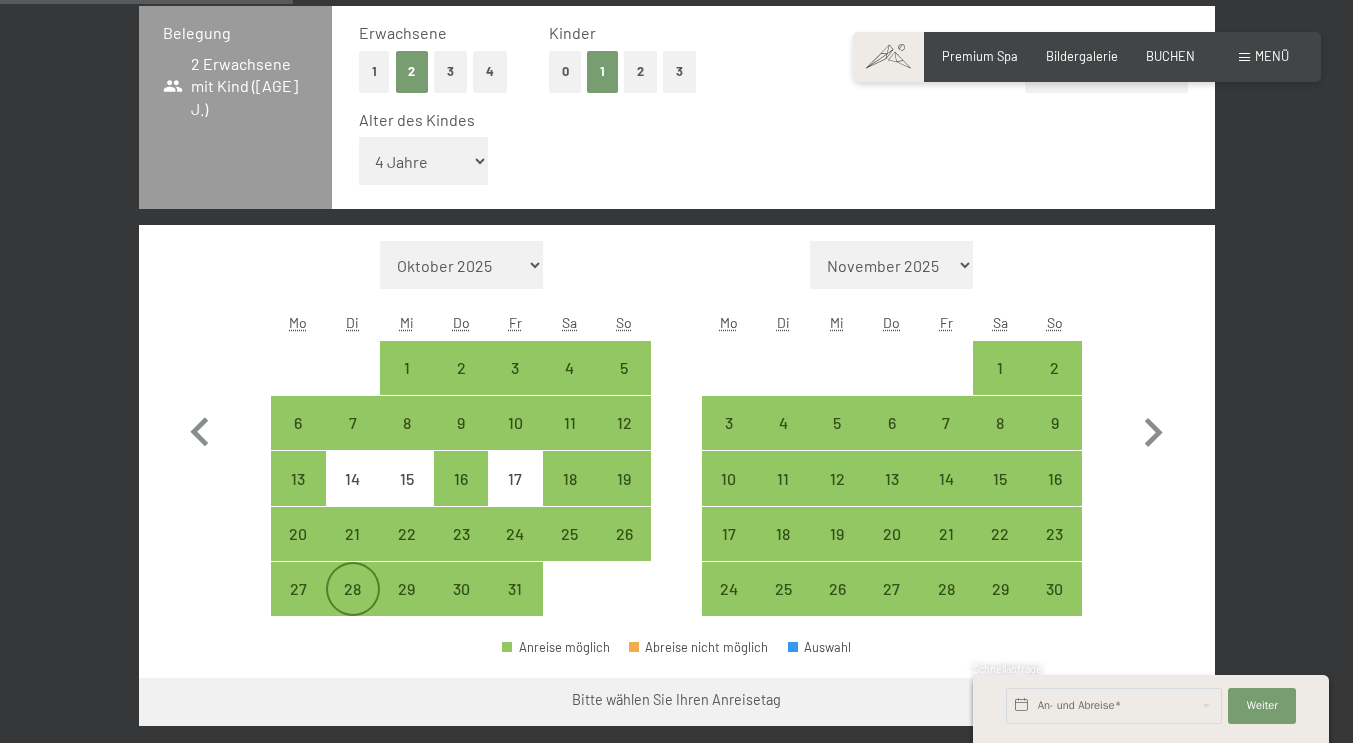 click on "28" at bounding box center [353, 606] 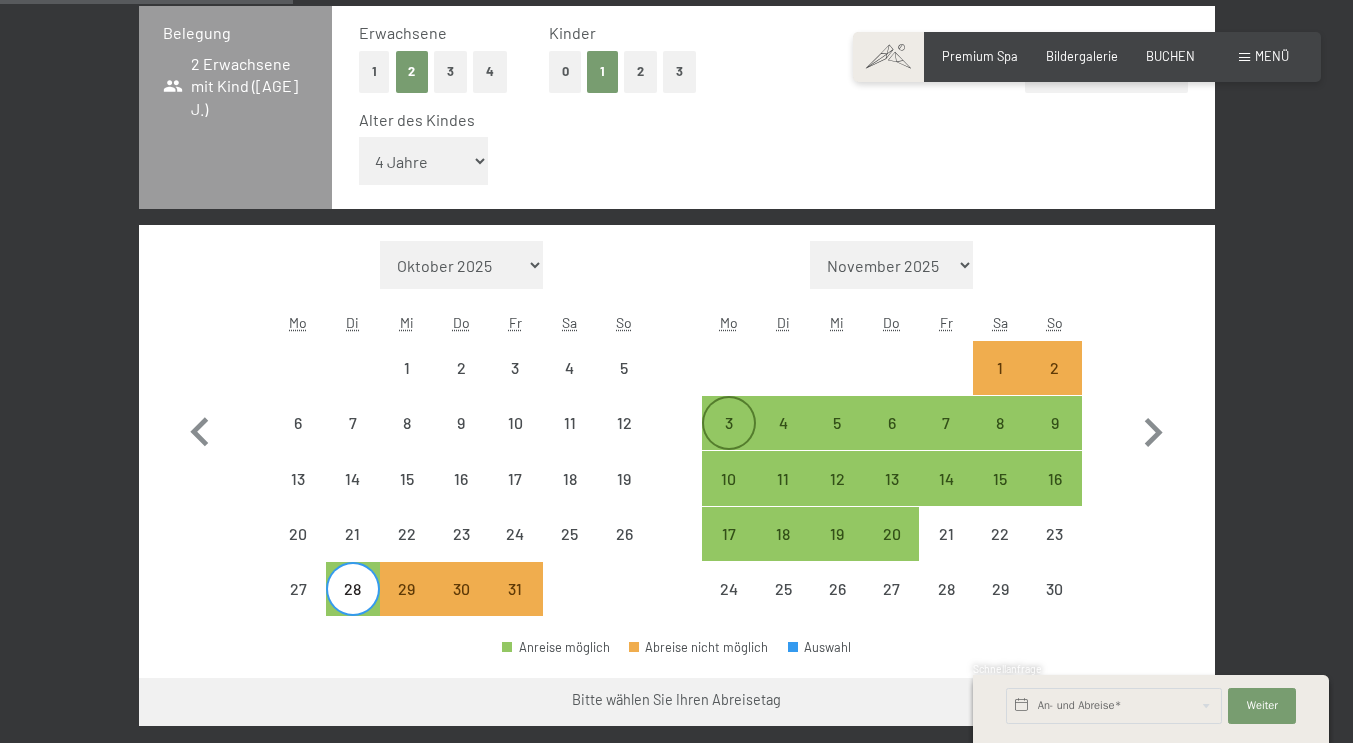 click on "3" at bounding box center (729, 440) 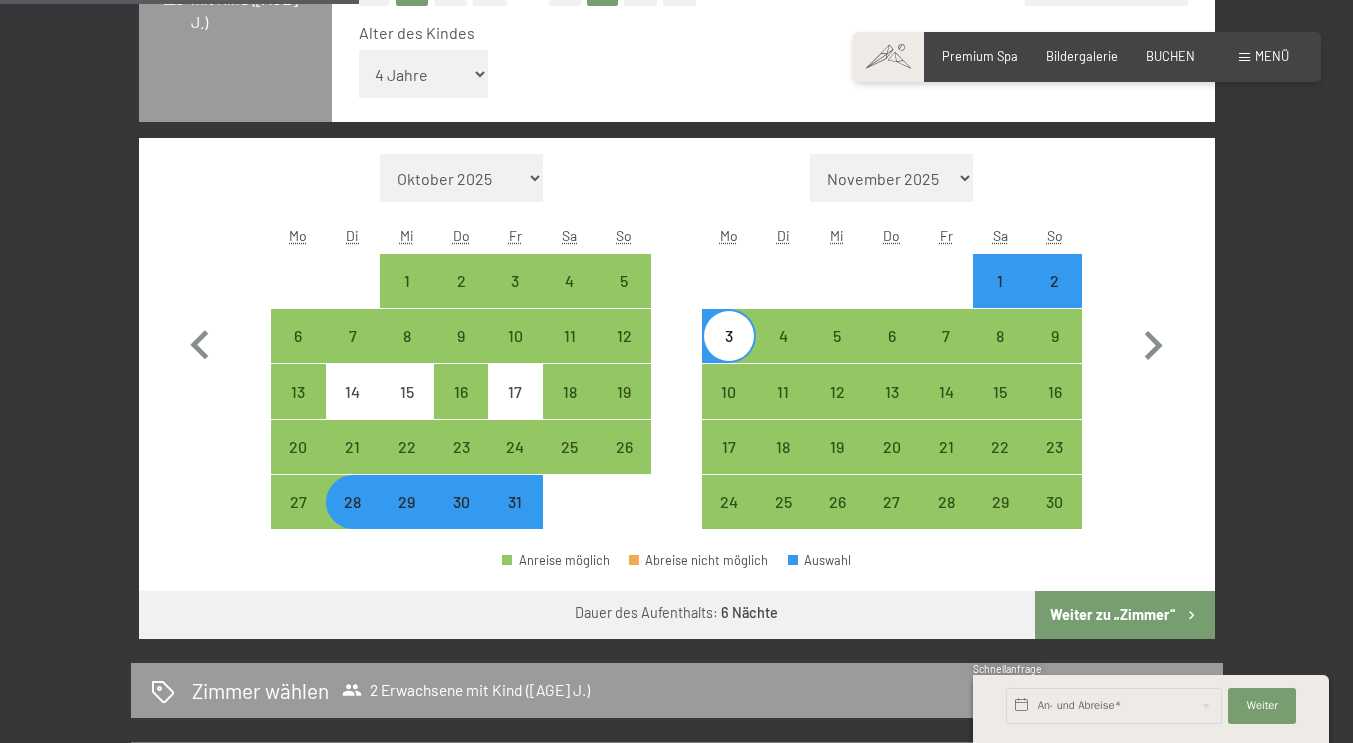 scroll, scrollTop: 532, scrollLeft: 0, axis: vertical 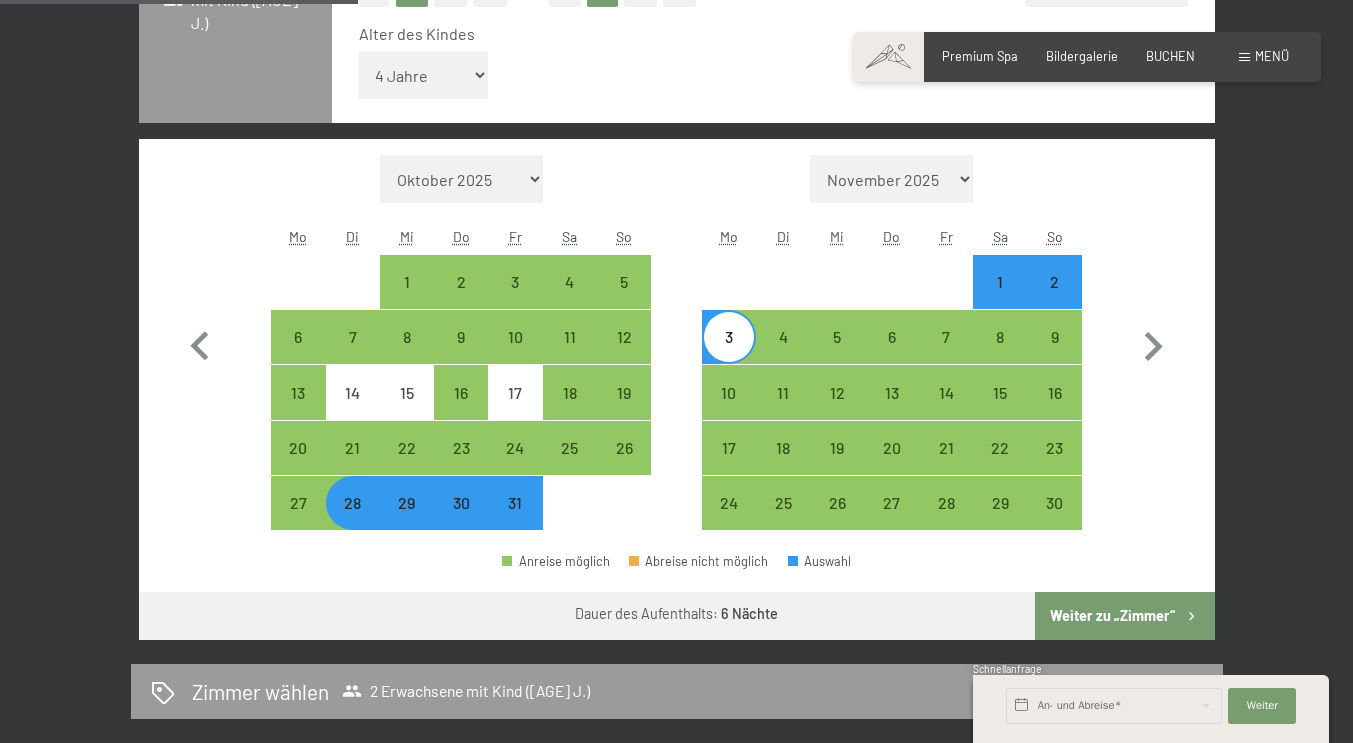 click on "3" at bounding box center (729, 354) 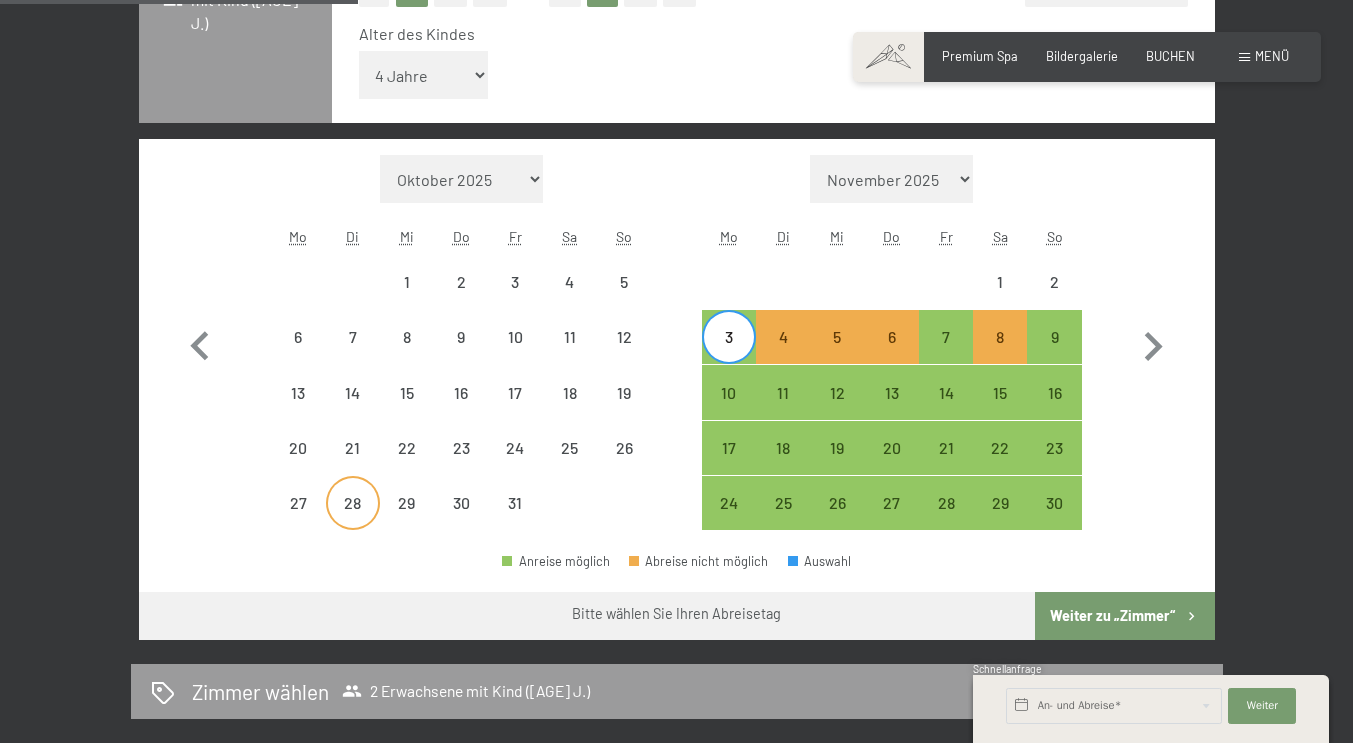 click on "28" at bounding box center [353, 520] 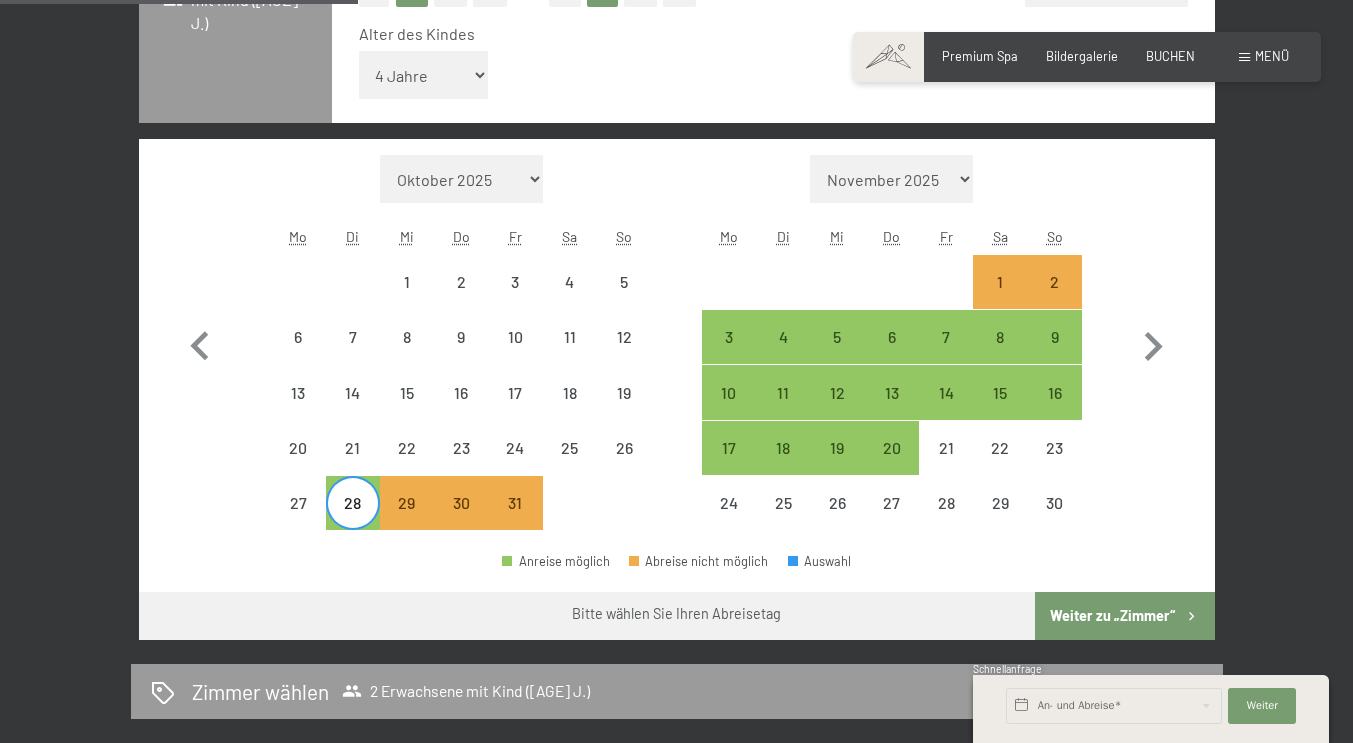 click on "28" at bounding box center [353, 520] 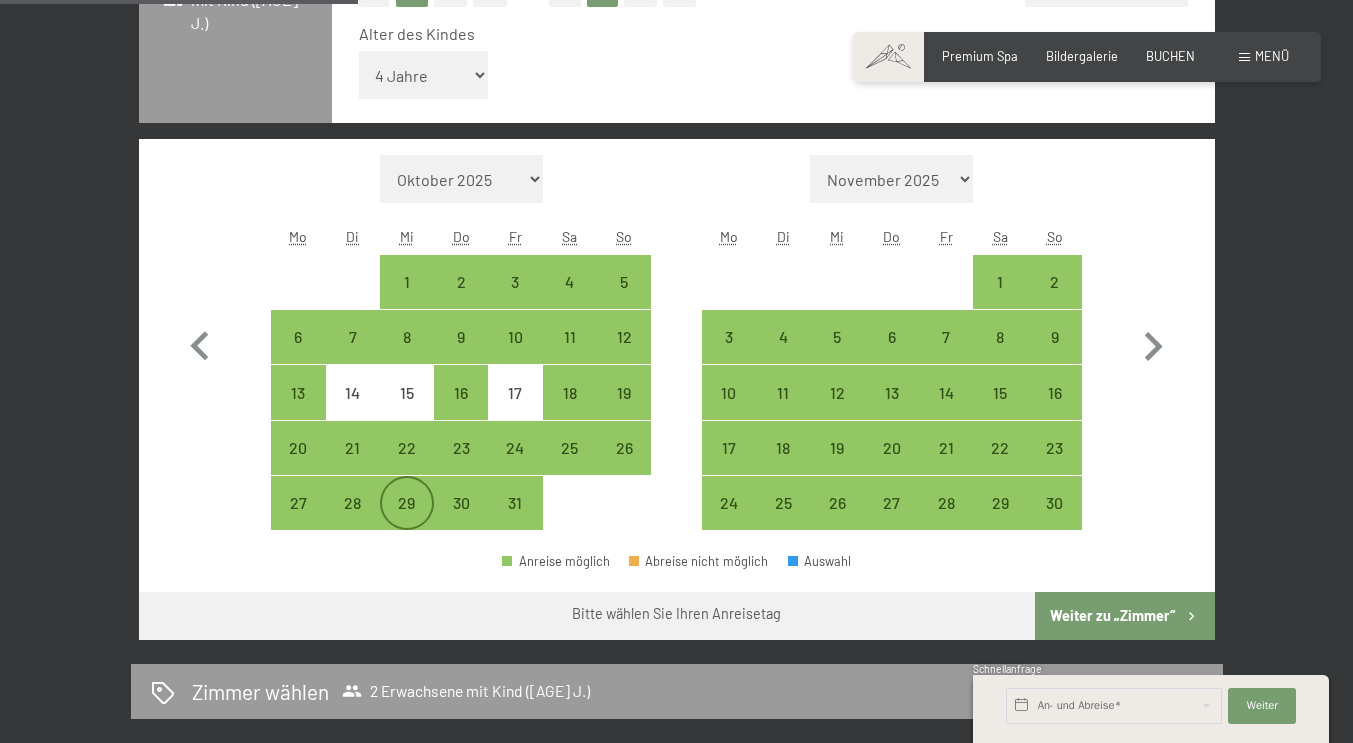 click on "29" at bounding box center [407, 520] 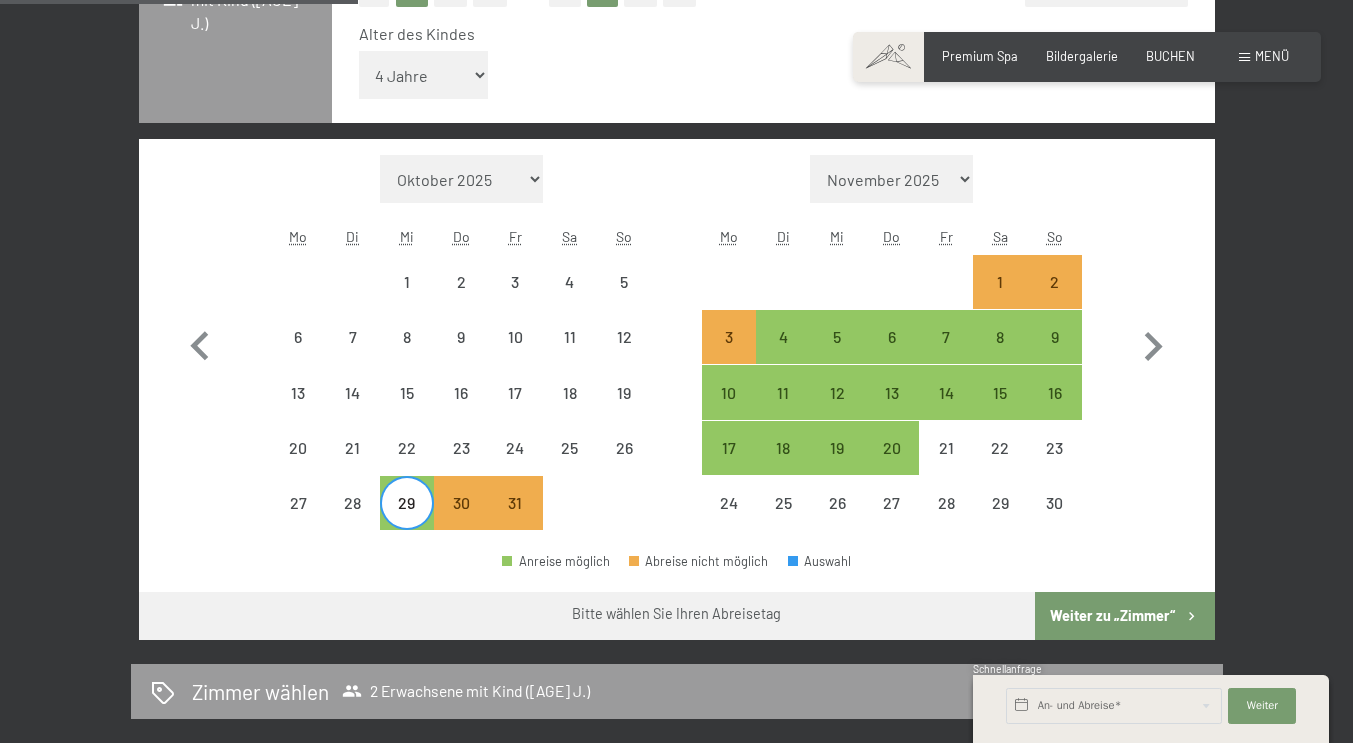 click on "29" at bounding box center (407, 520) 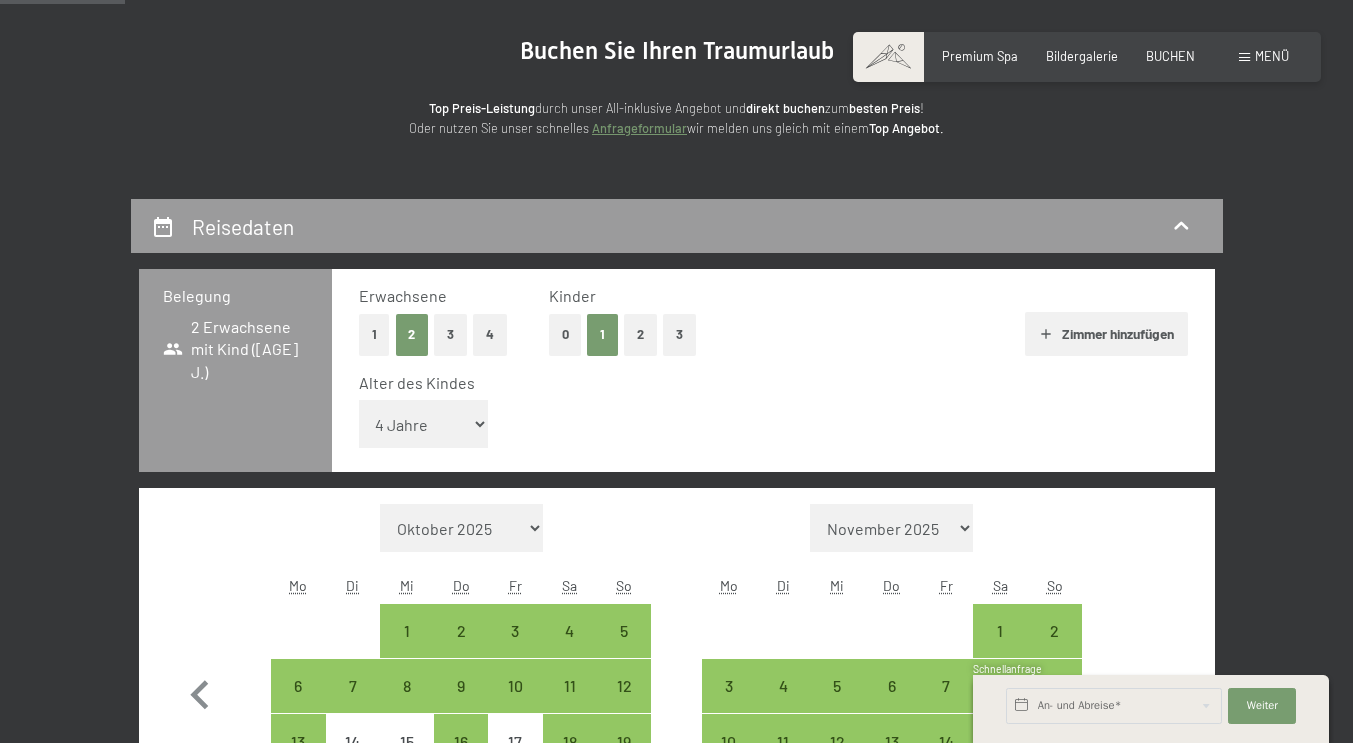 scroll, scrollTop: 178, scrollLeft: 0, axis: vertical 